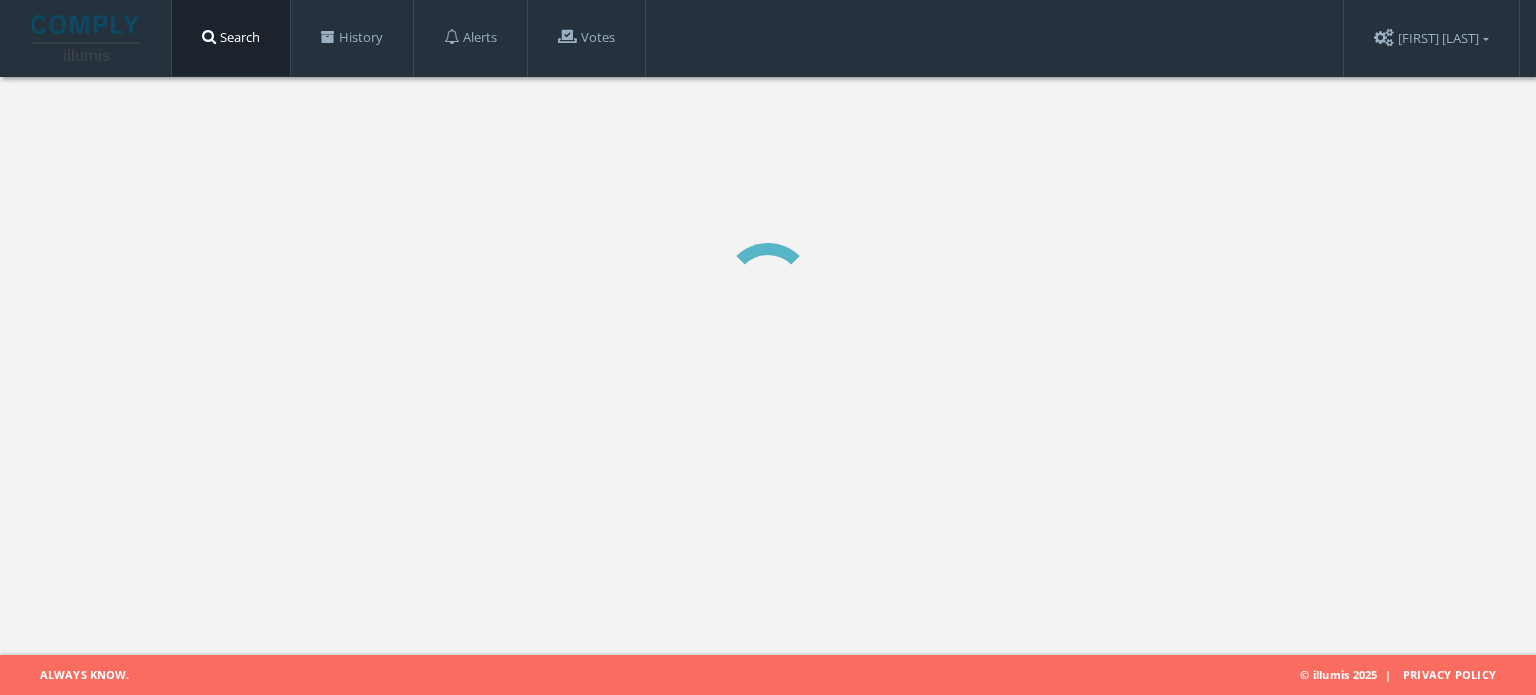 scroll, scrollTop: 0, scrollLeft: 0, axis: both 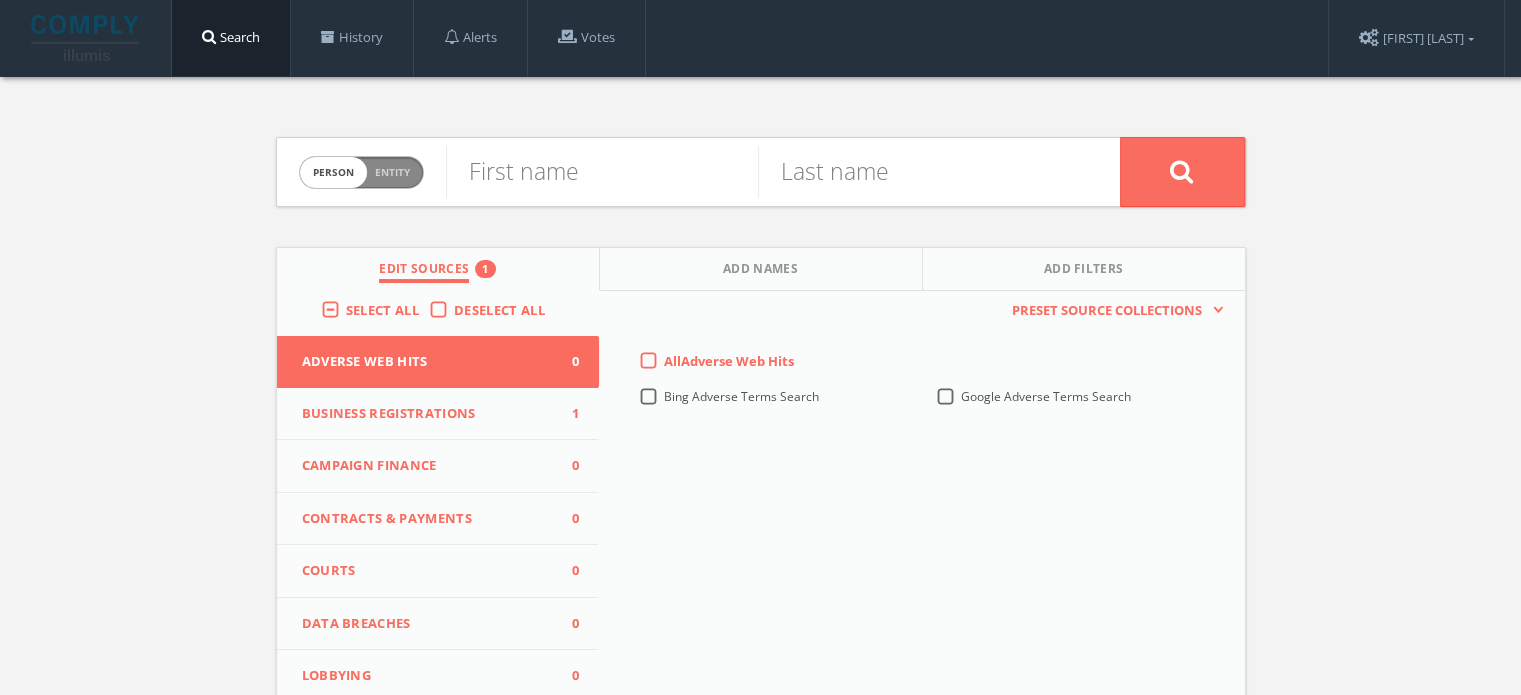click on "Business Registrations 1" at bounding box center [438, 414] 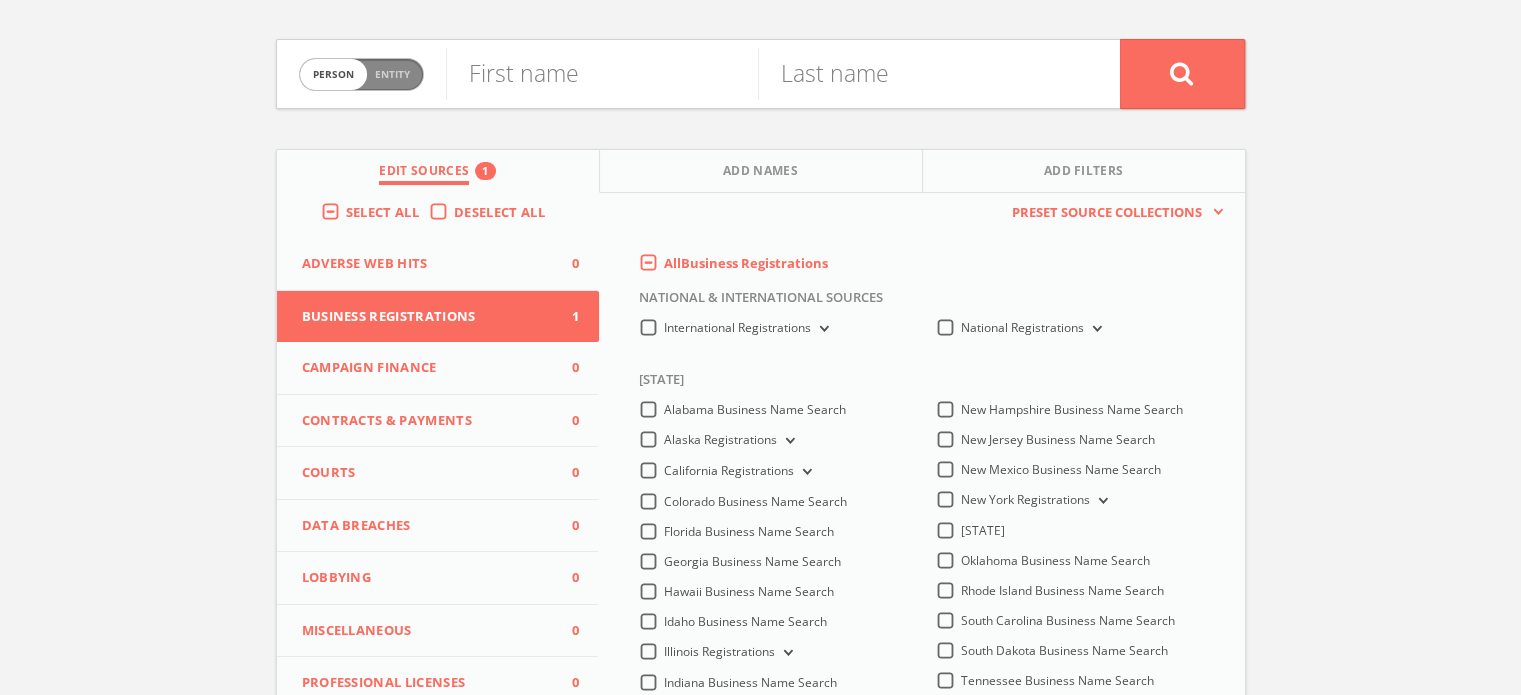 scroll, scrollTop: 0, scrollLeft: 0, axis: both 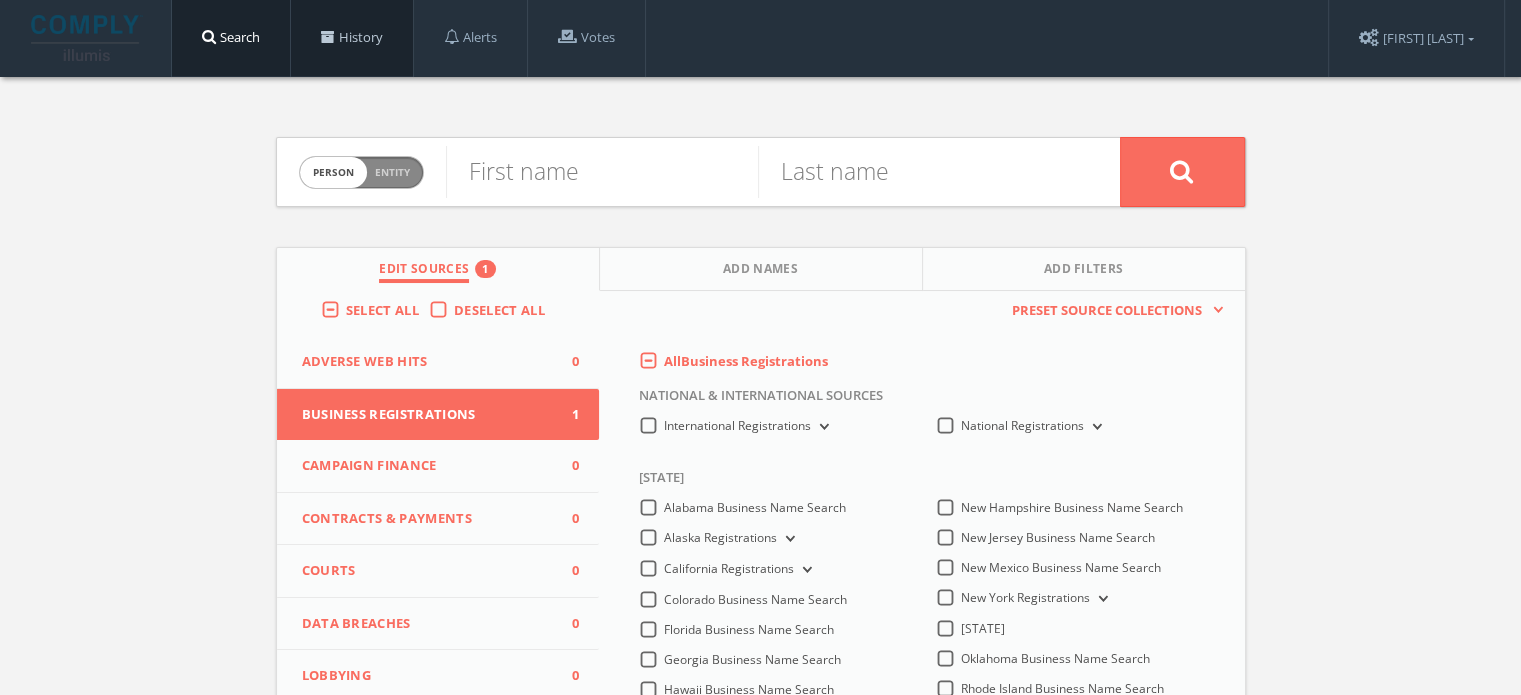 click on "History" at bounding box center (352, 38) 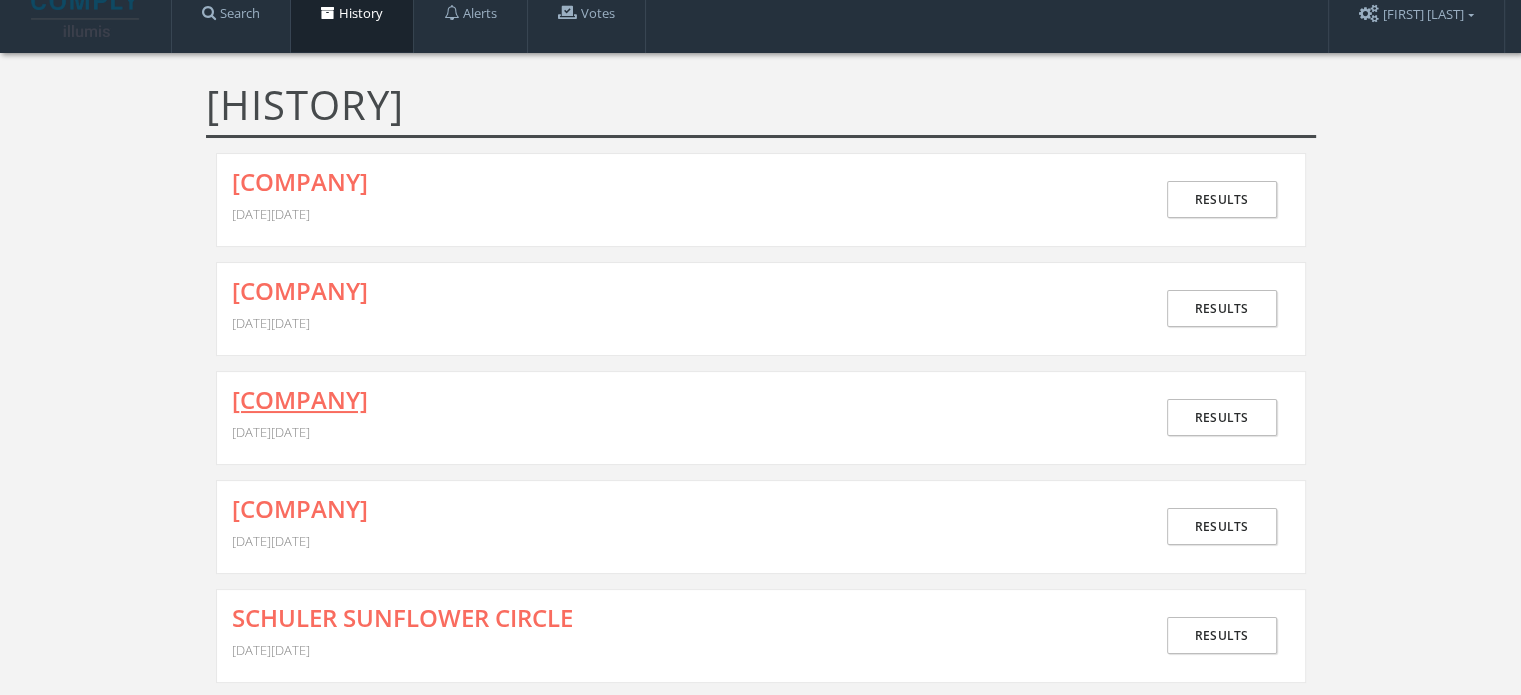 scroll, scrollTop: 24, scrollLeft: 0, axis: vertical 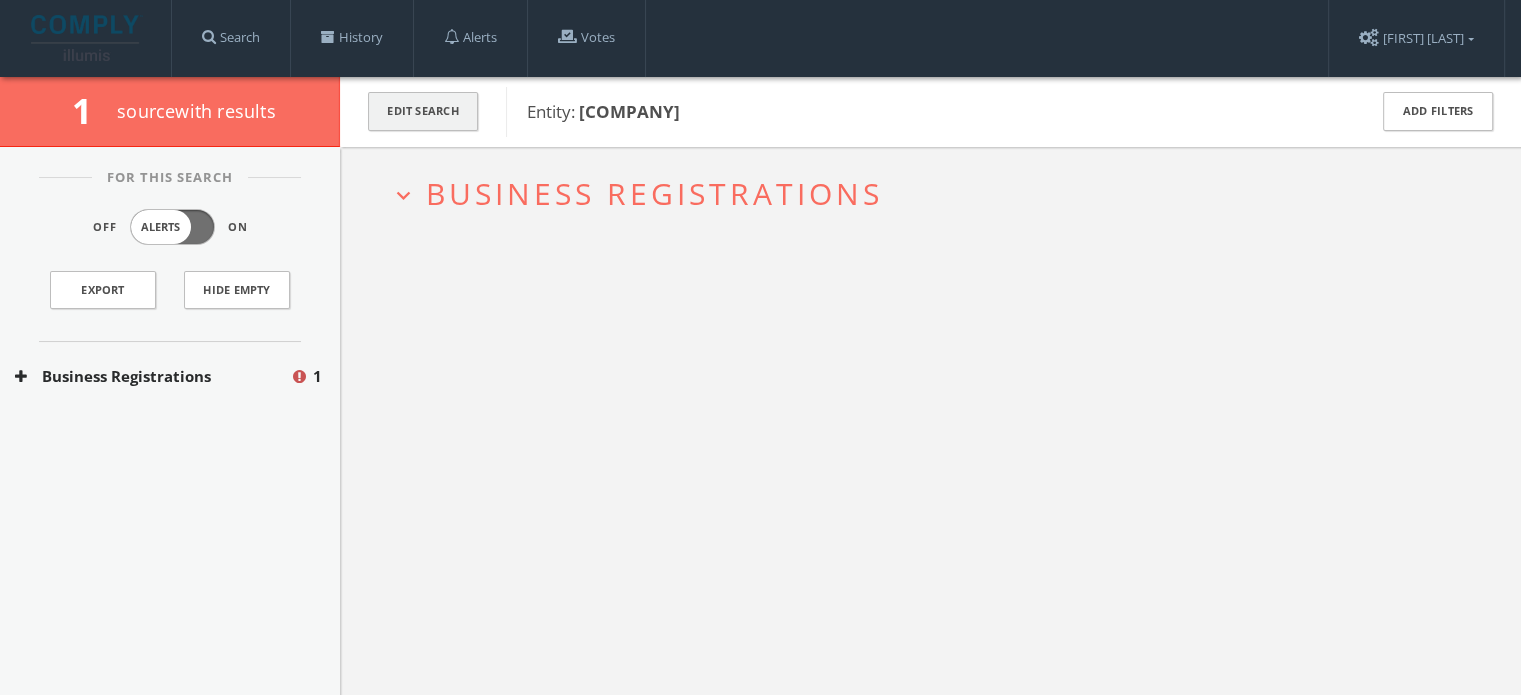 click on "Edit Search" at bounding box center (423, 111) 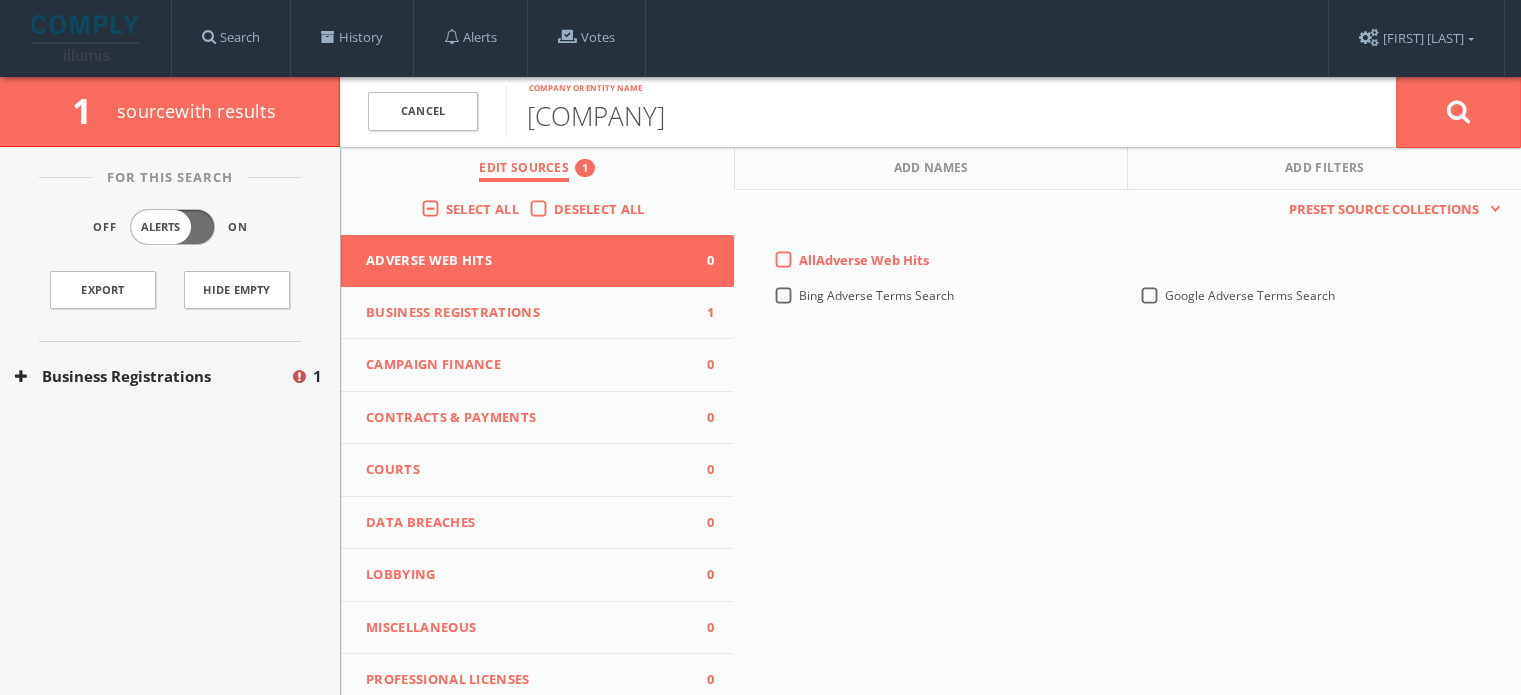 click on "Business Registrations" at bounding box center [152, 376] 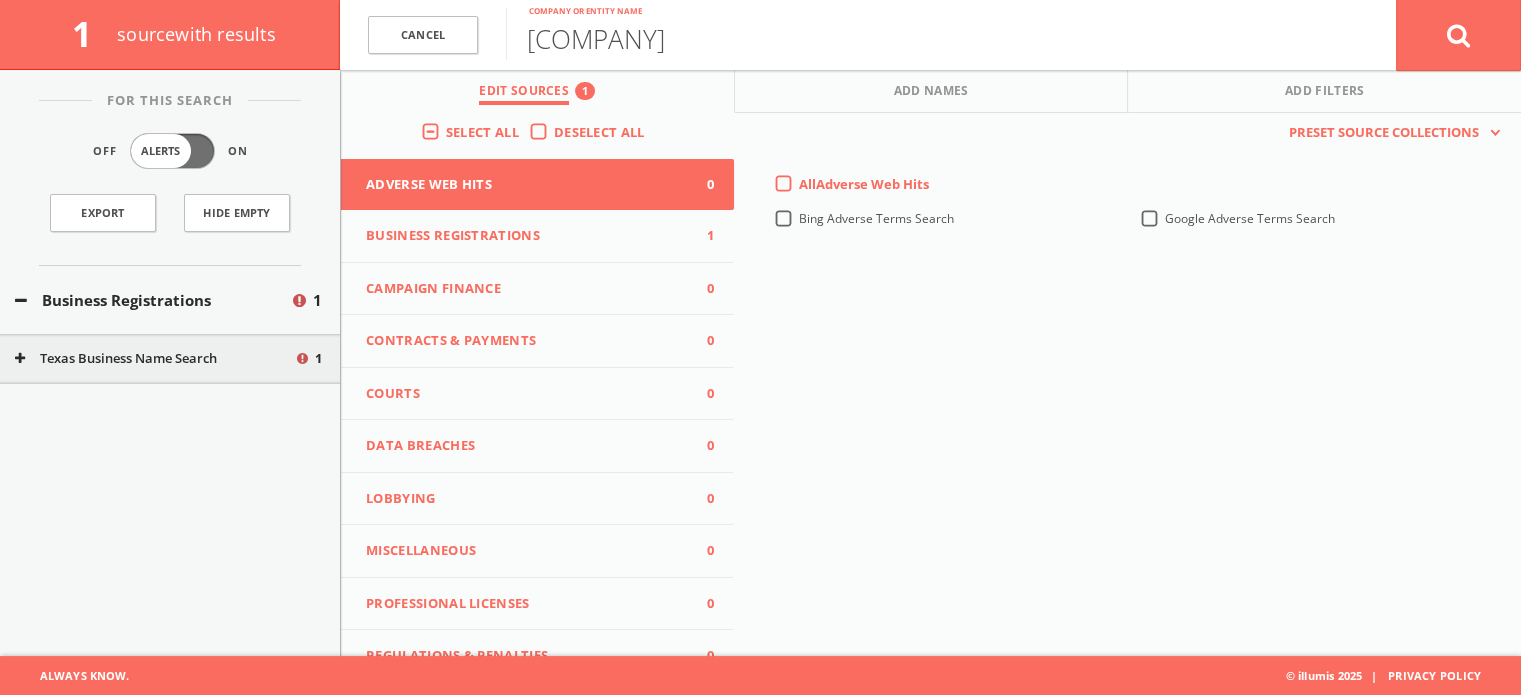 scroll, scrollTop: 0, scrollLeft: 0, axis: both 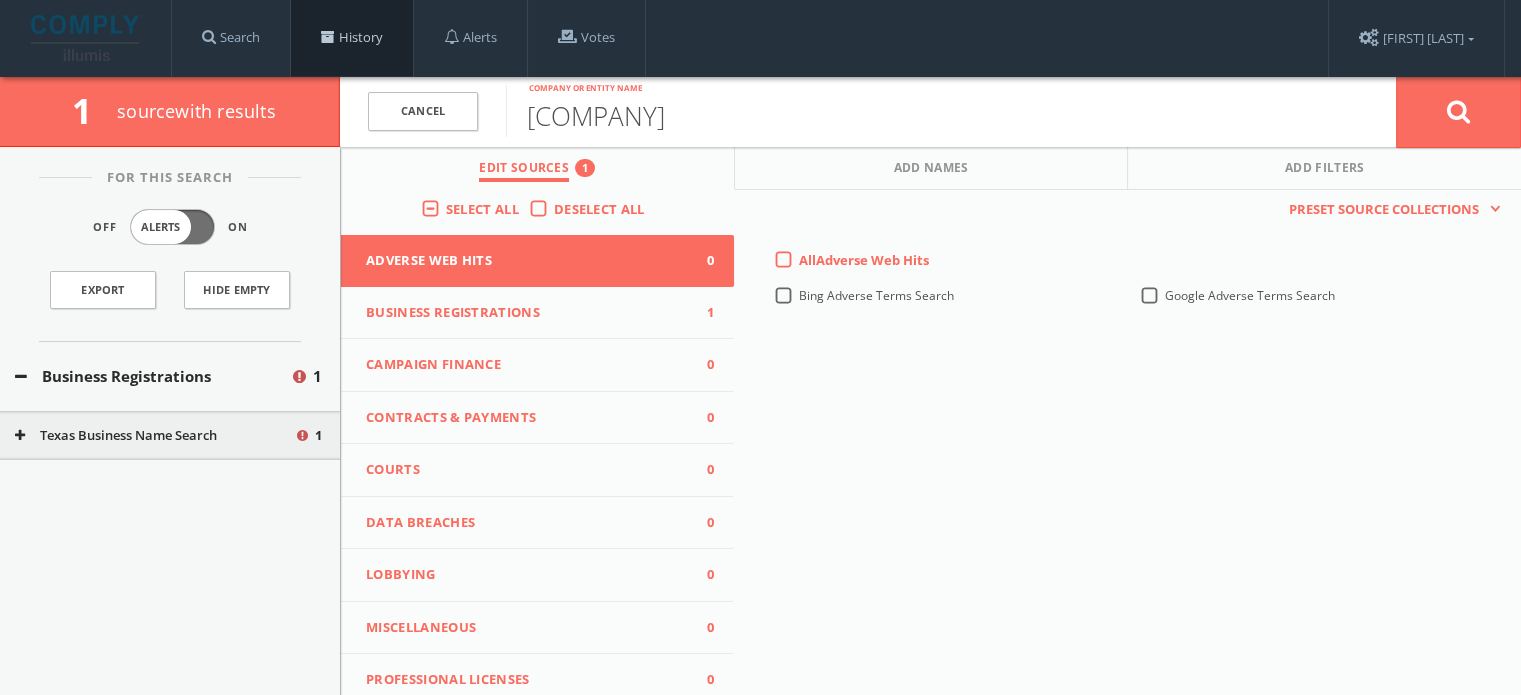click at bounding box center (328, 37) 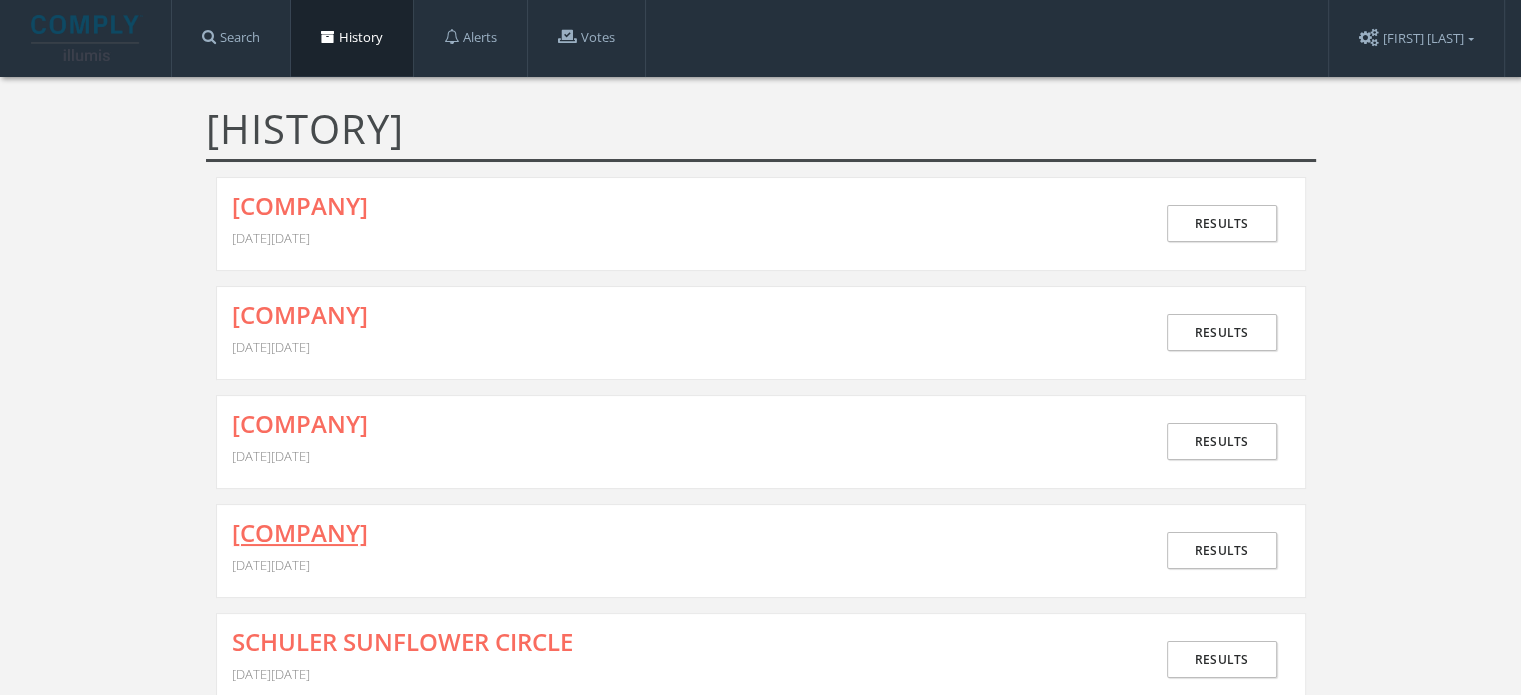 click on "[COMPANY]" at bounding box center (300, 533) 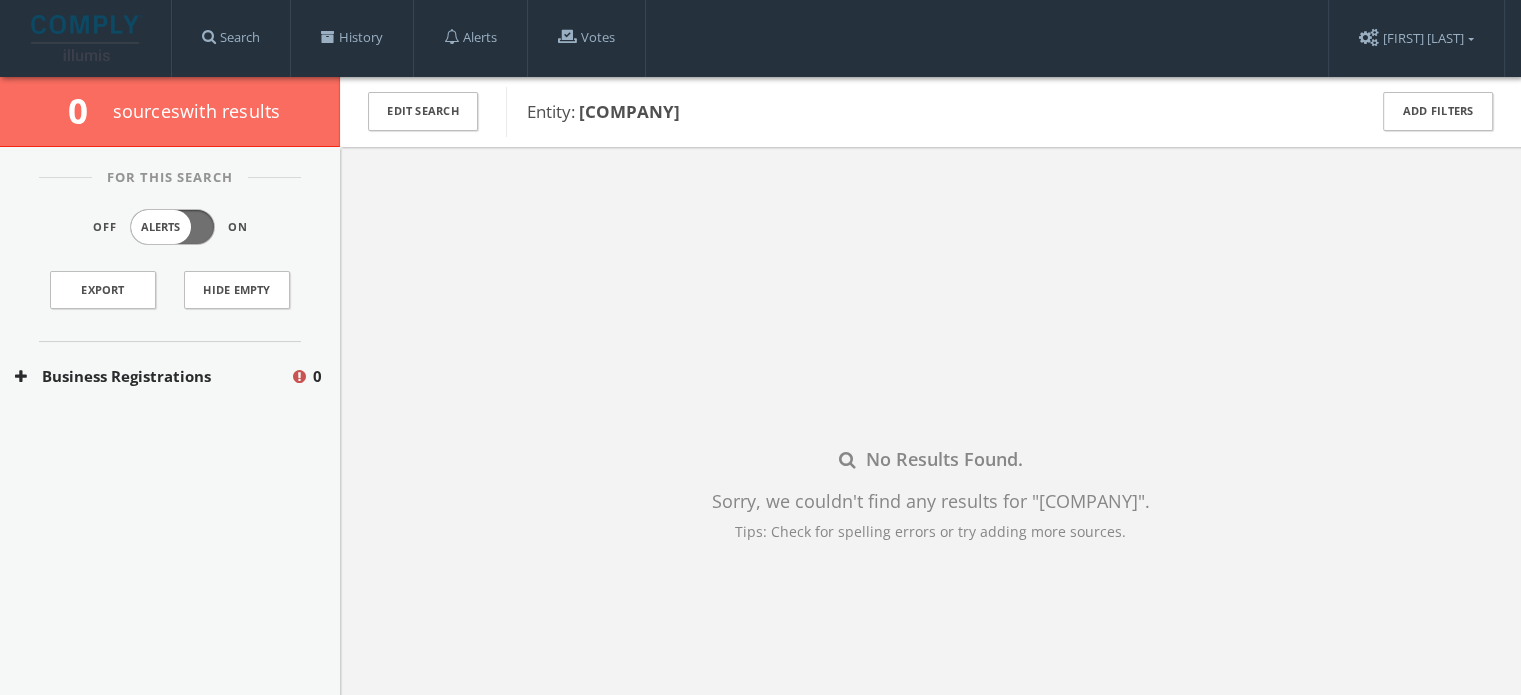 click on "Business Registrations" at bounding box center (152, 376) 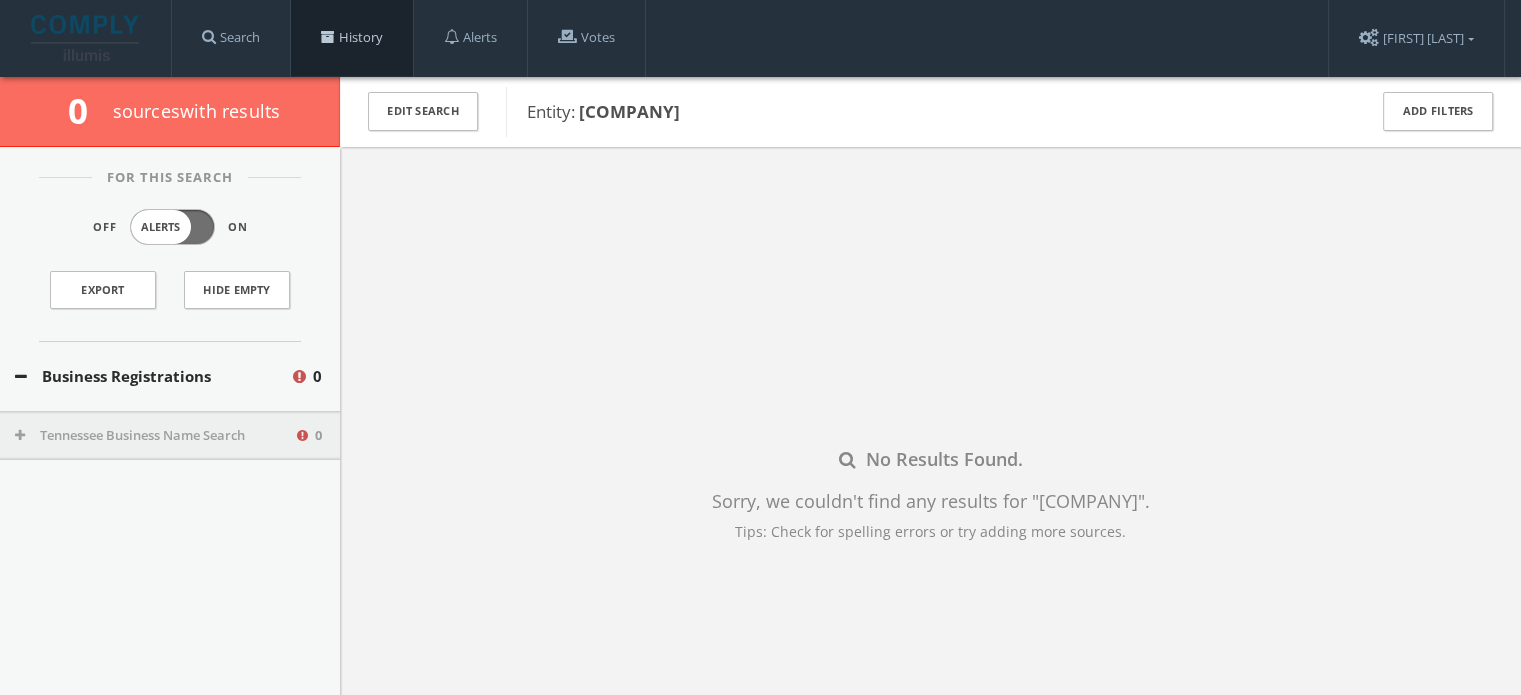 click on "History" at bounding box center (352, 38) 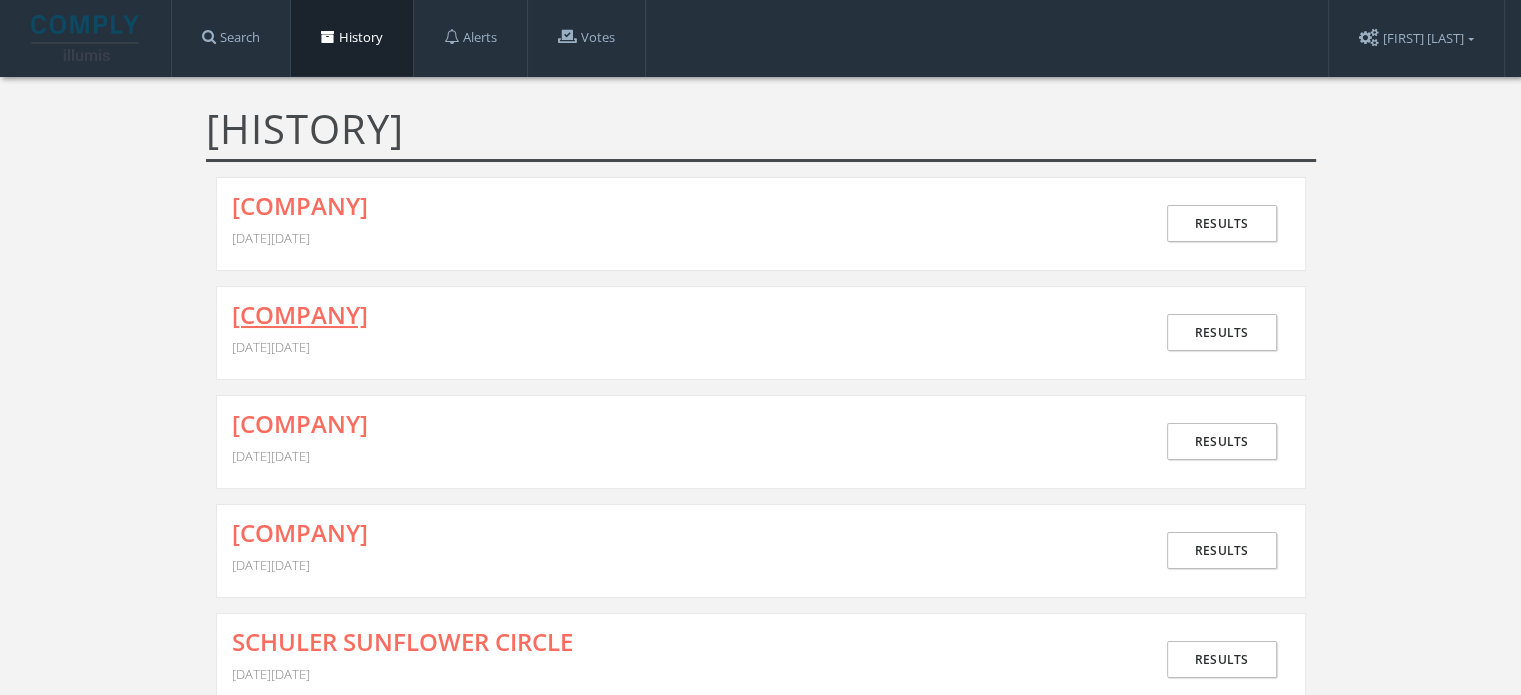 click on "[COMPANY]" at bounding box center [300, 315] 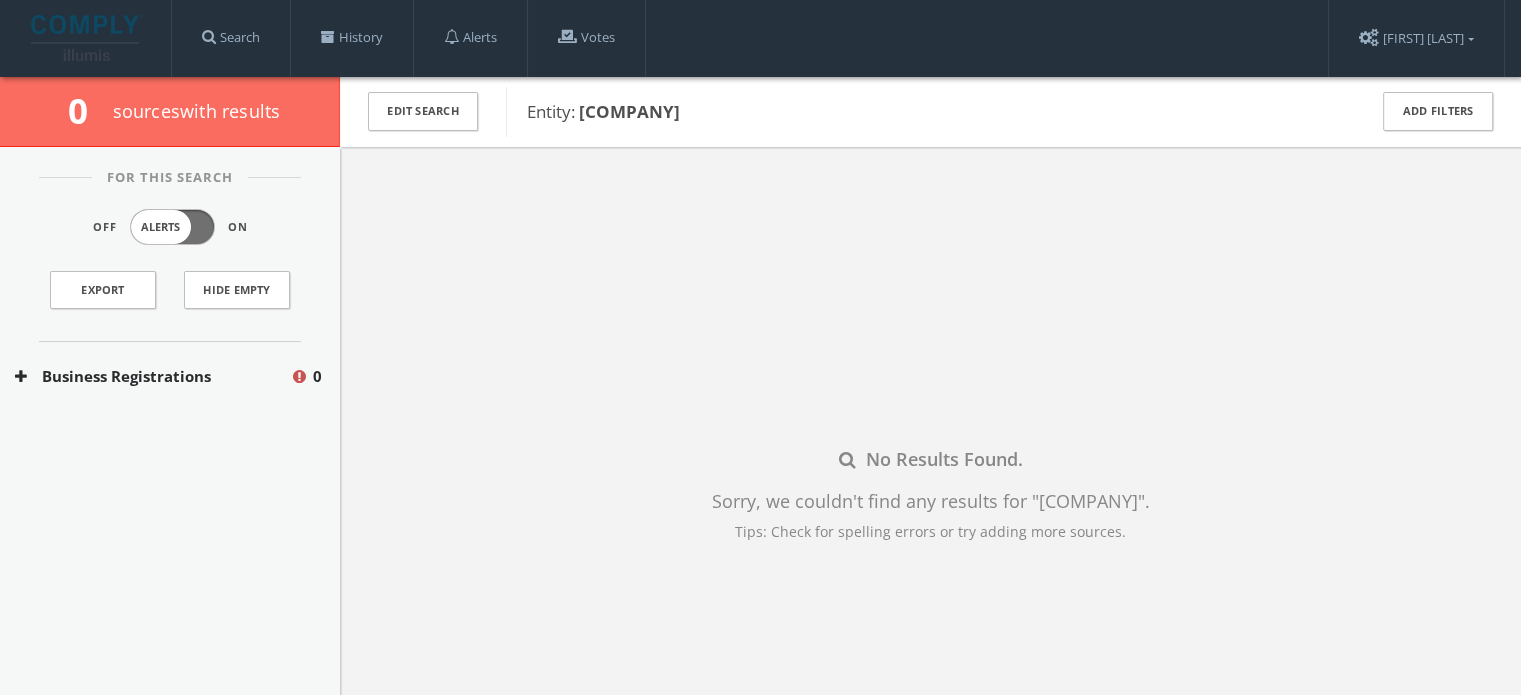 click on "Business Registrations" at bounding box center (152, 376) 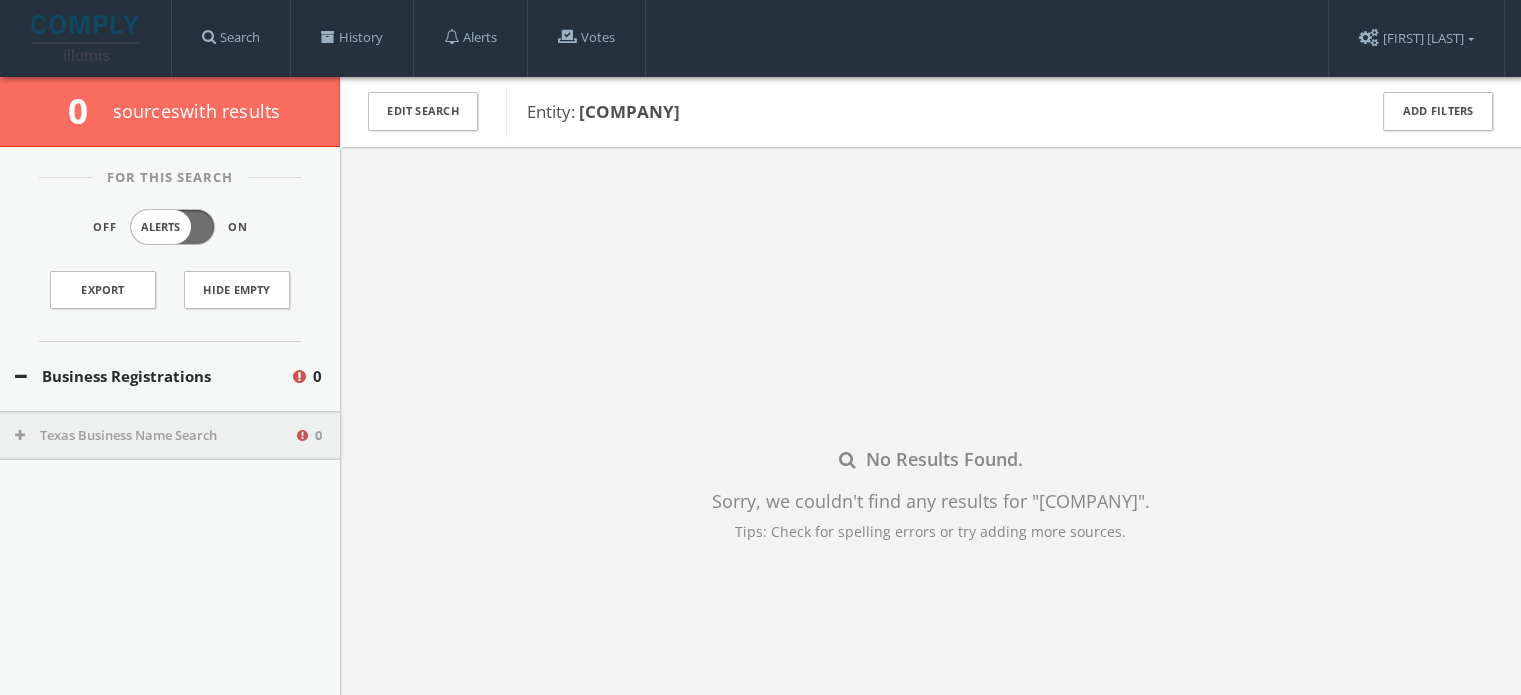 click on "Texas Business Name Search" at bounding box center (154, 436) 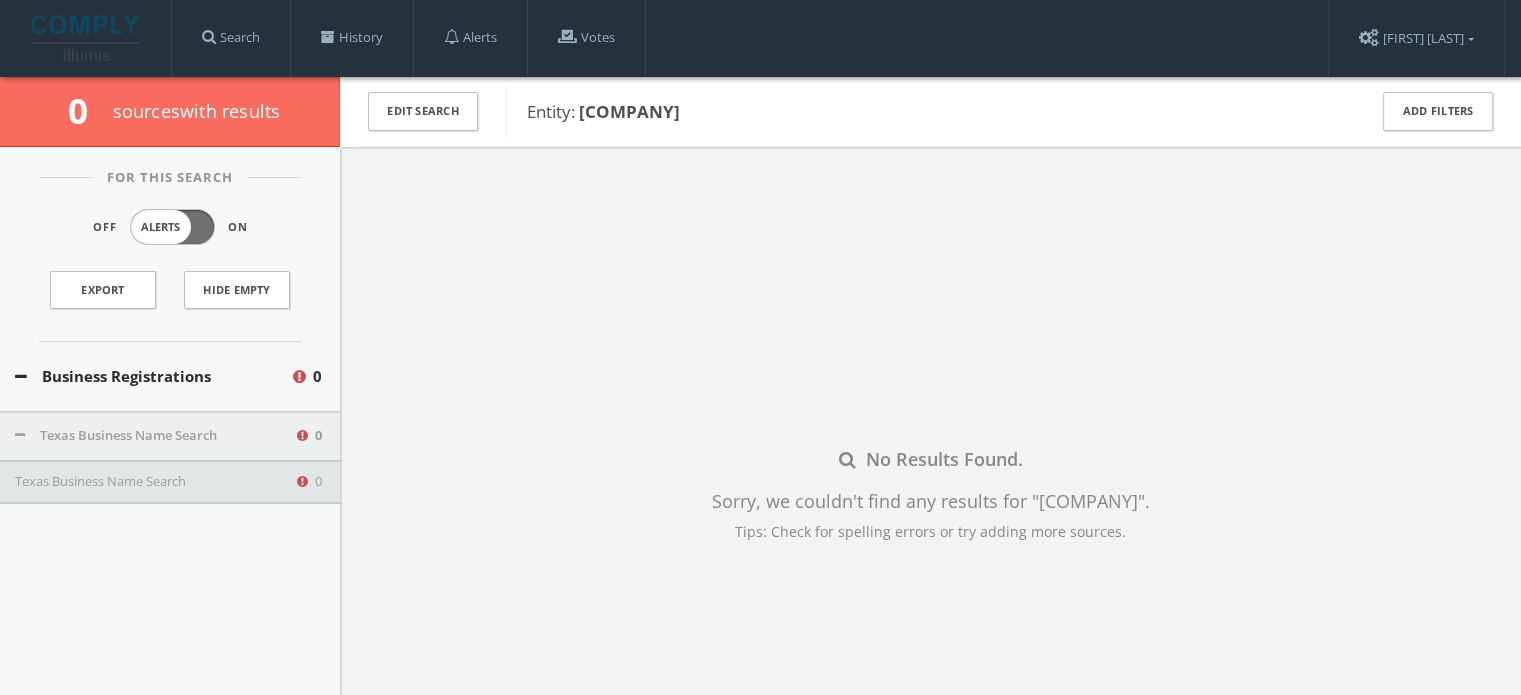 click on "Texas Business Name Search" at bounding box center [154, 482] 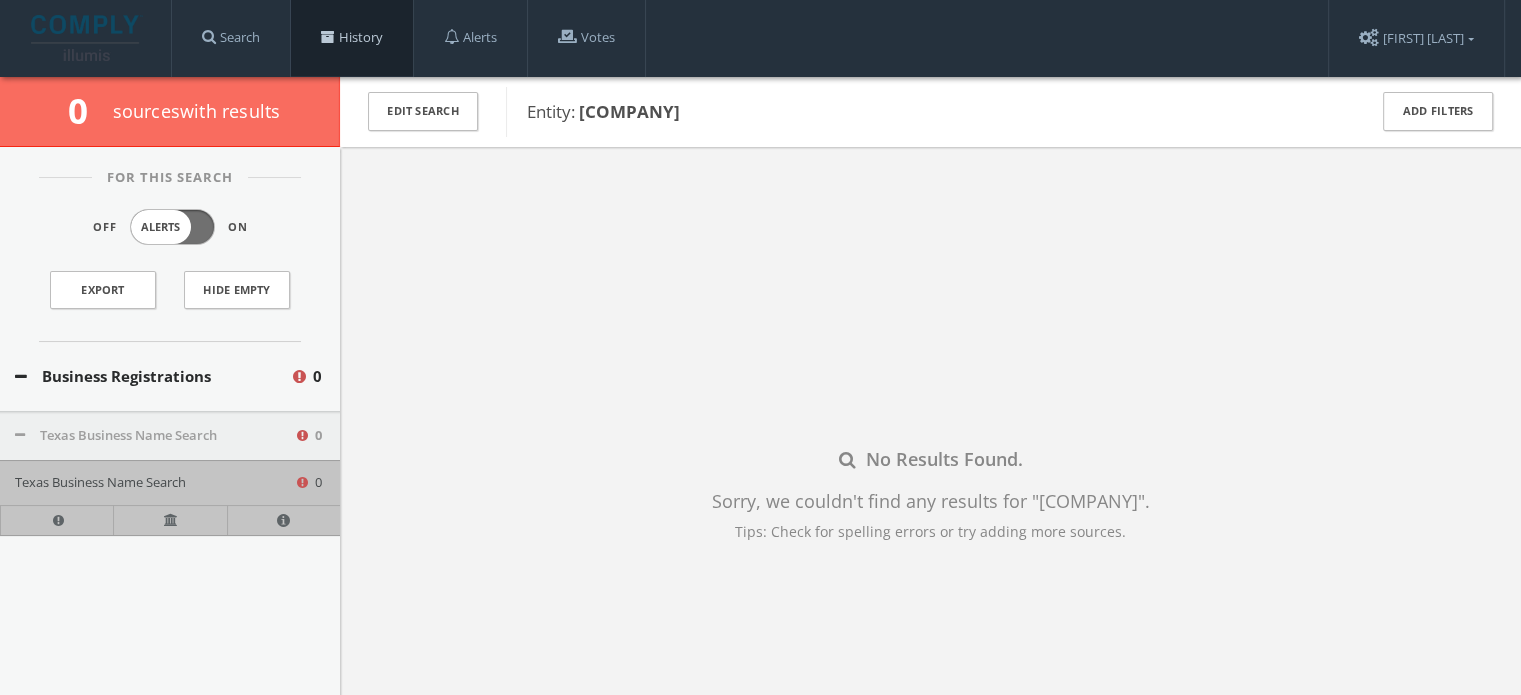 click on "History" at bounding box center (352, 38) 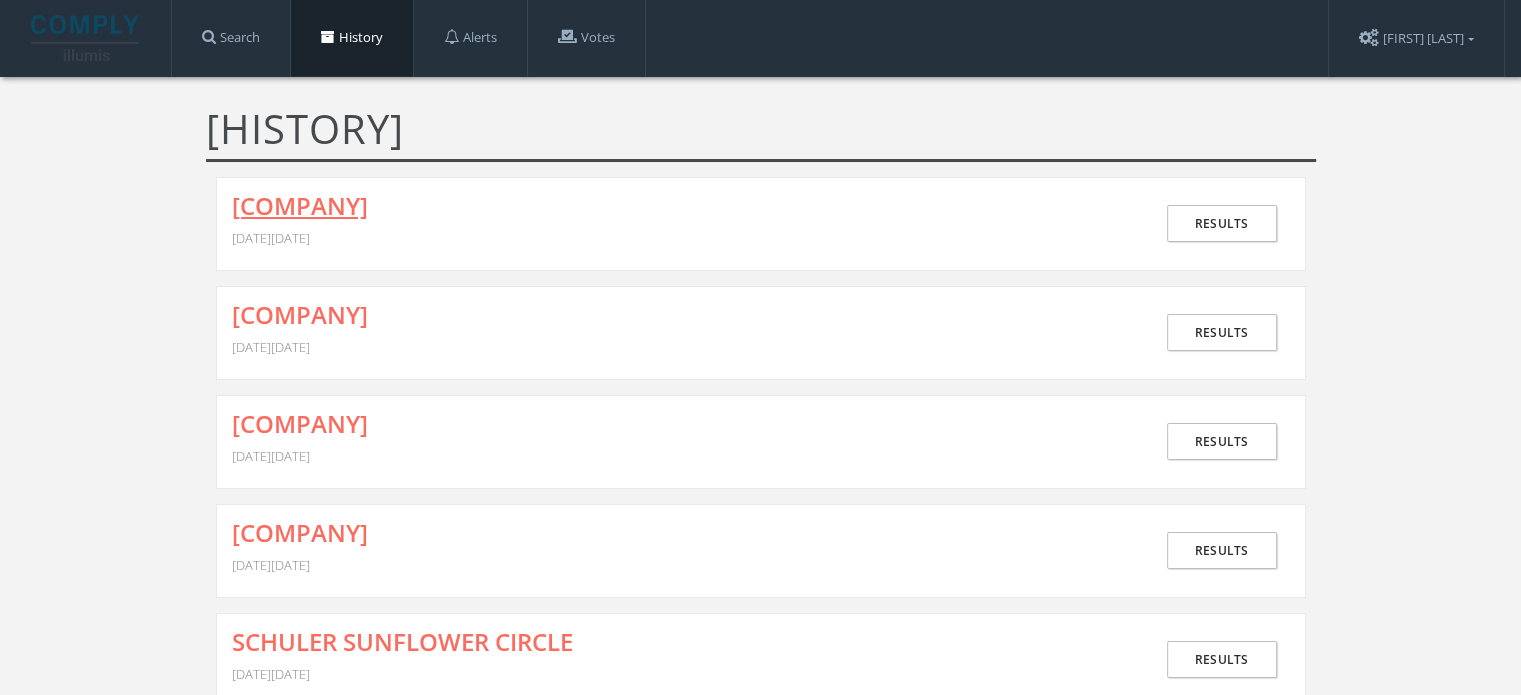 click on "[COMPANY]" at bounding box center [300, 206] 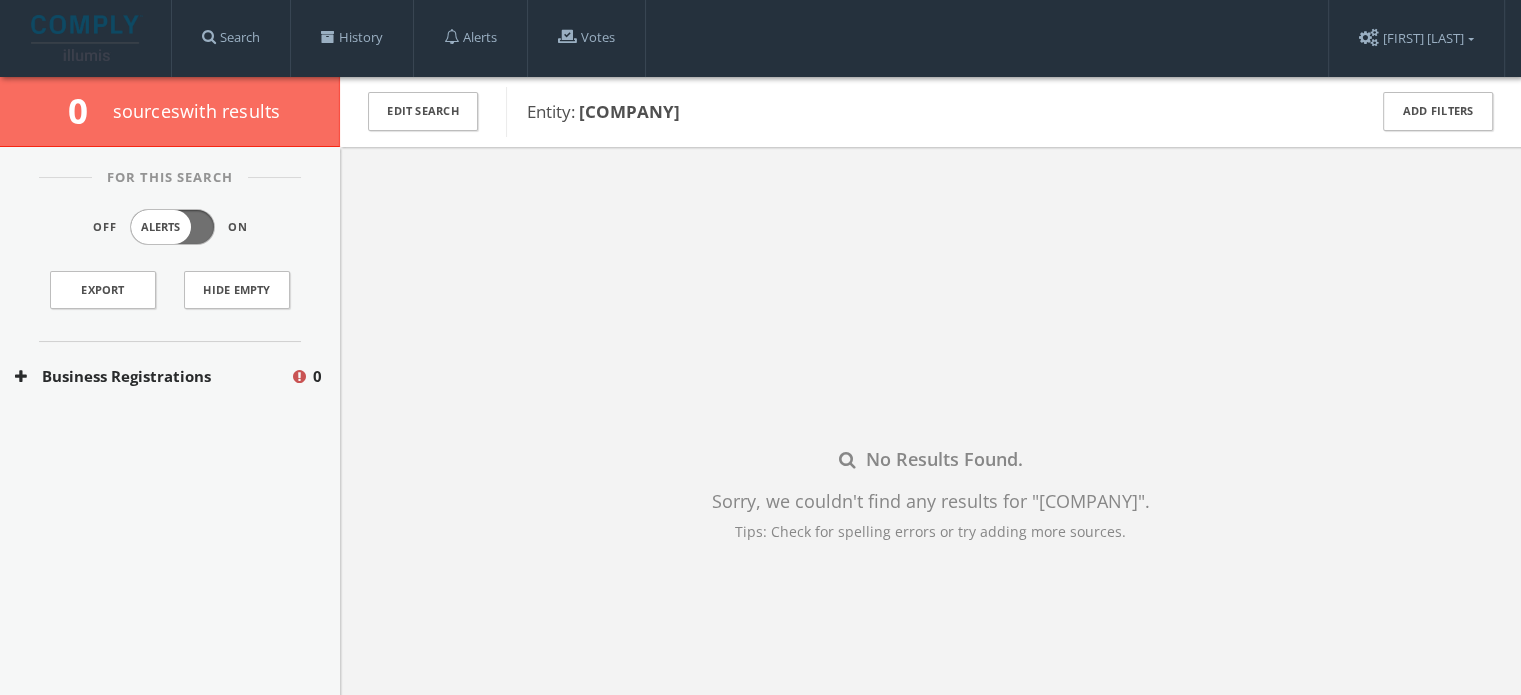 click on "Business Registrations 0" at bounding box center (170, 376) 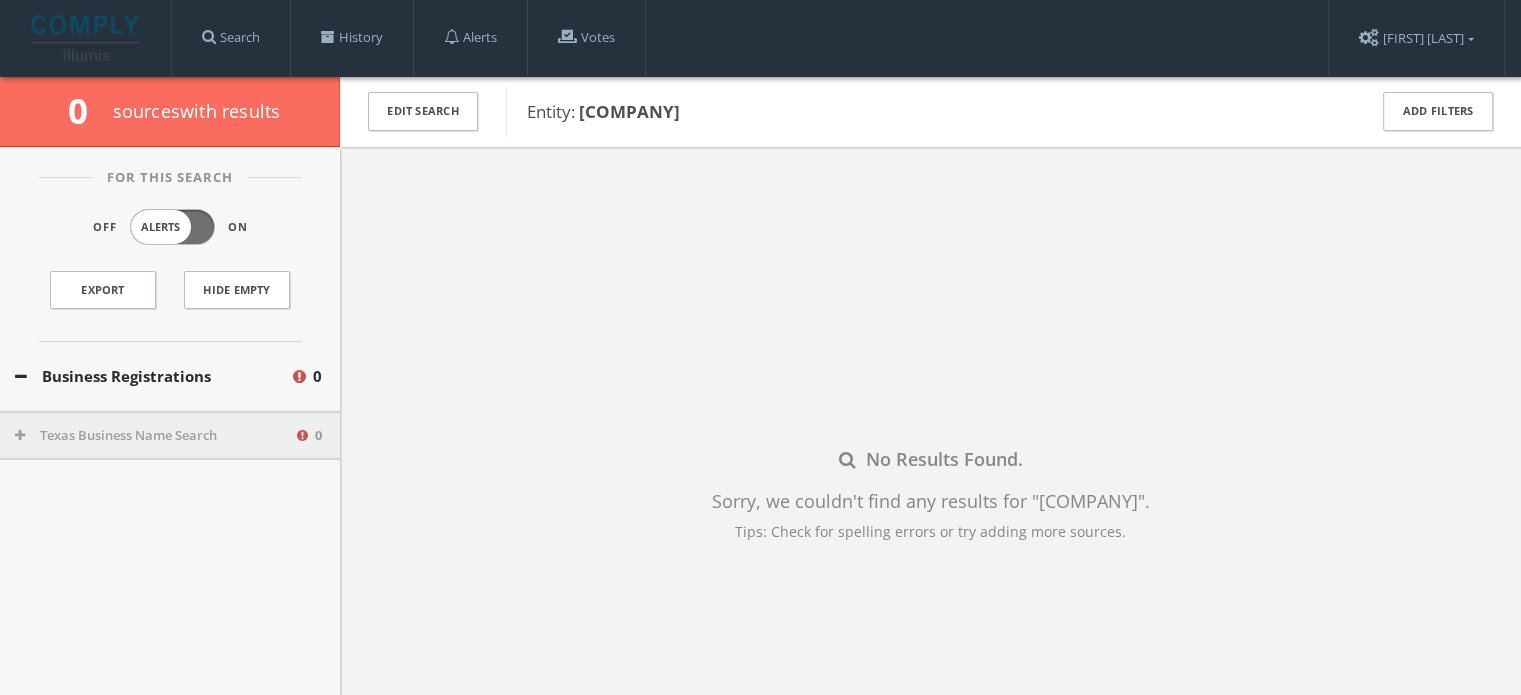 click on "Business Registrations" at bounding box center [152, 376] 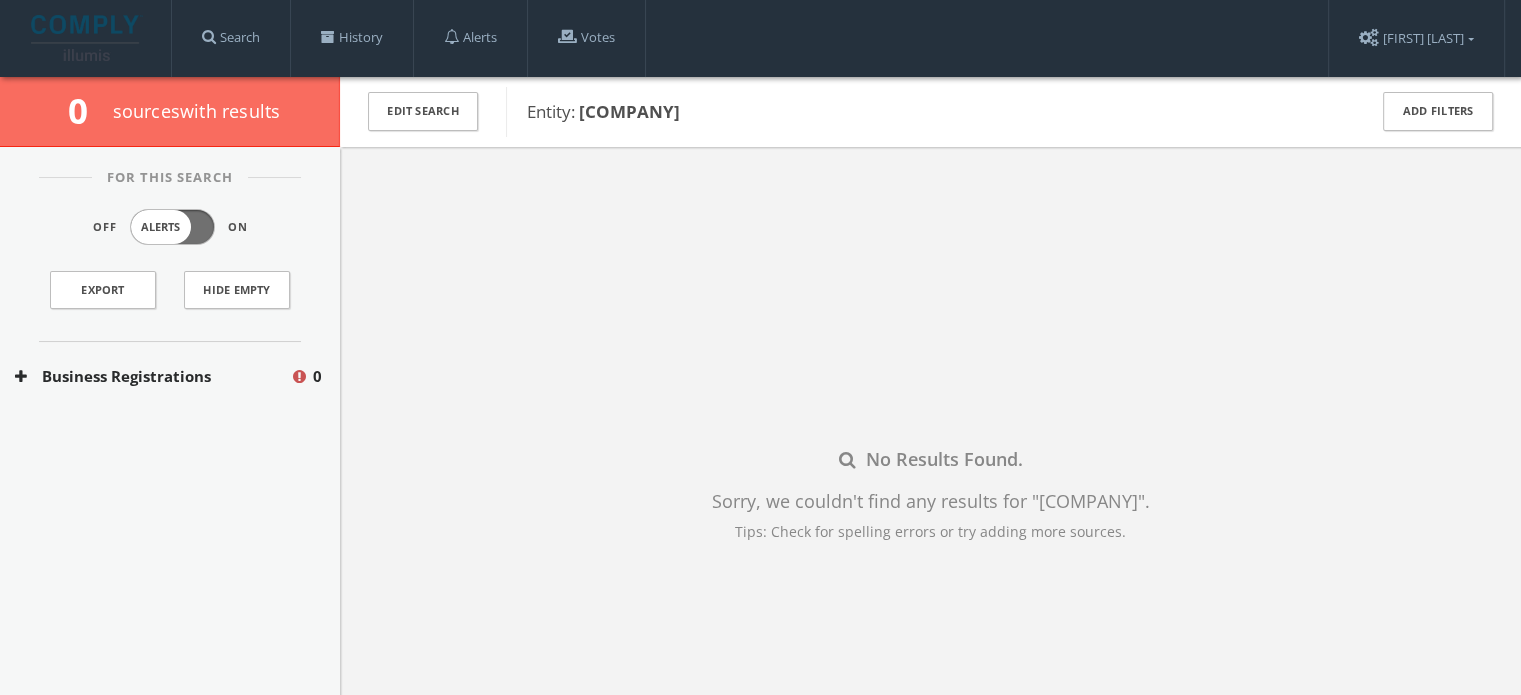 click on "Business Registrations" at bounding box center [152, 376] 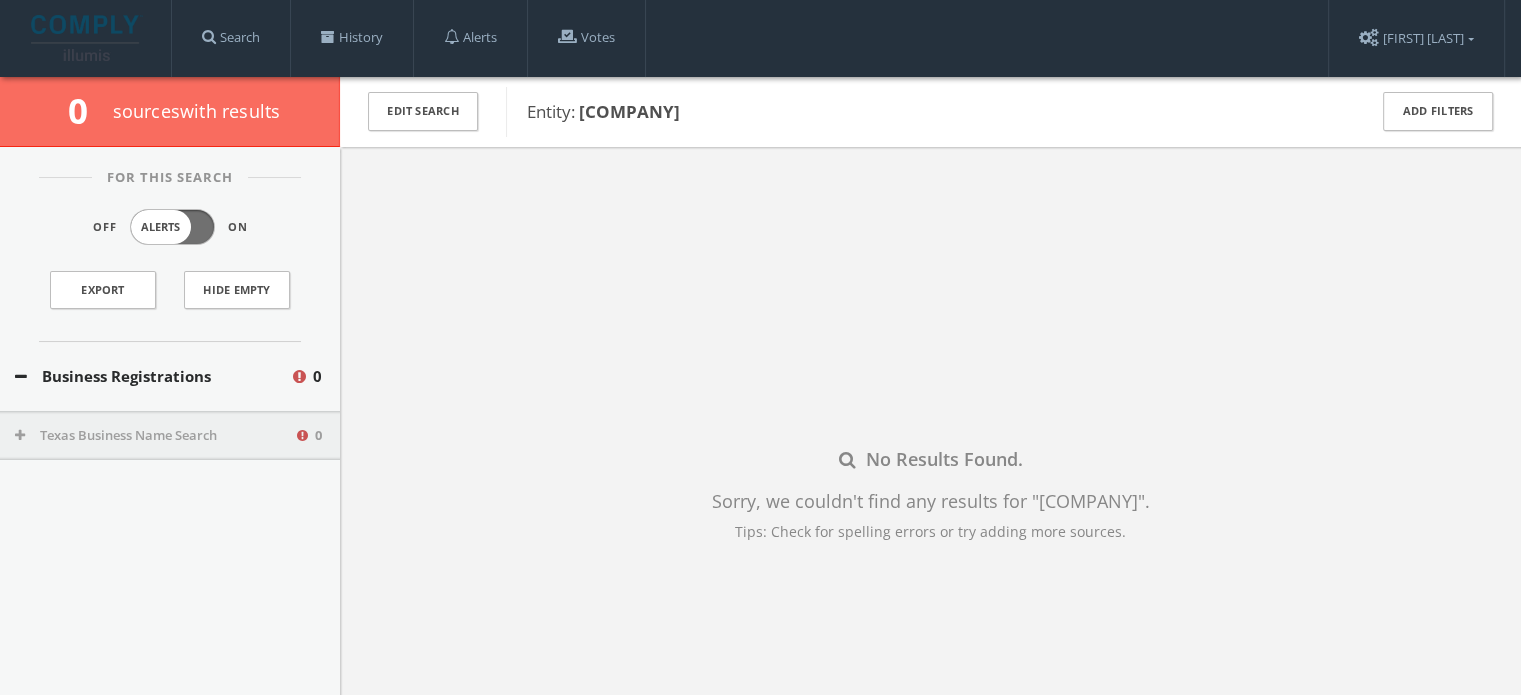 click on "Texas Business Name Search" at bounding box center [154, 436] 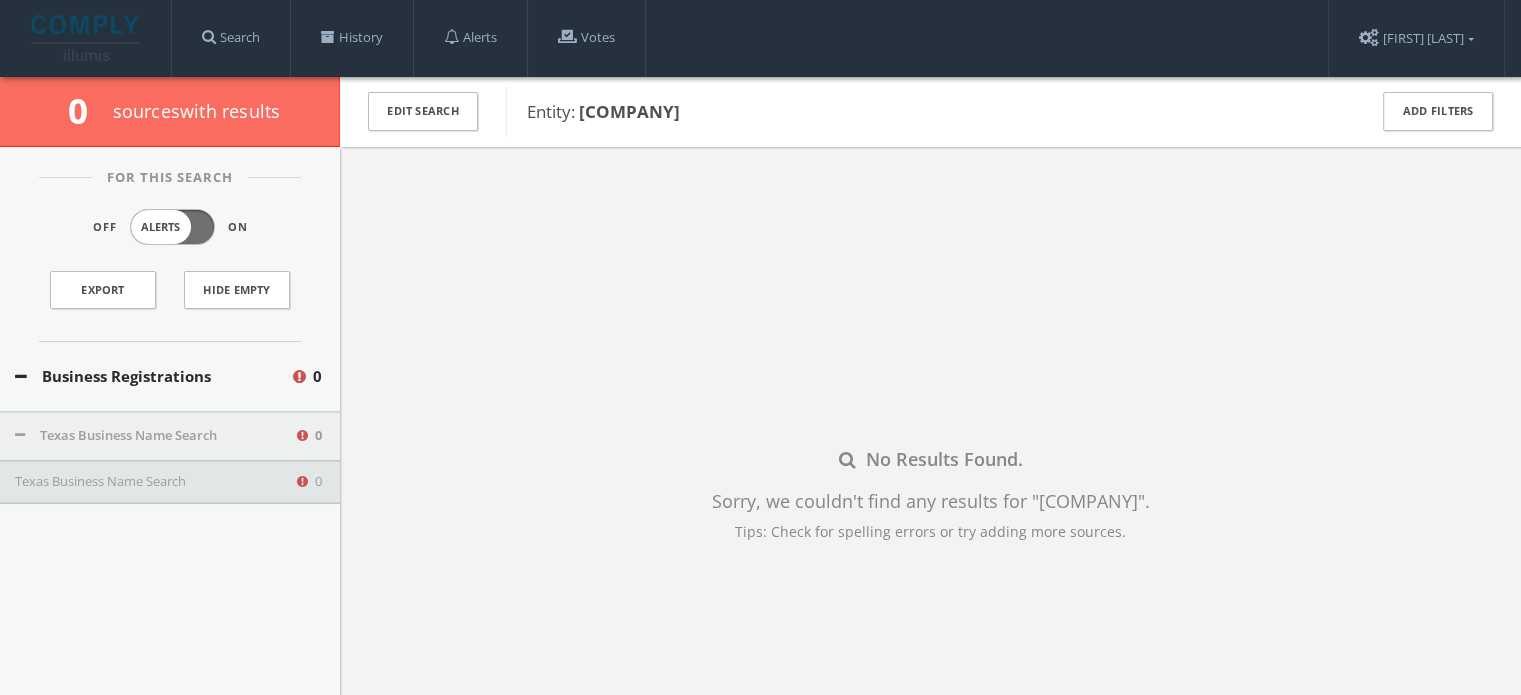 click on "Texas Business Name Search" at bounding box center [154, 482] 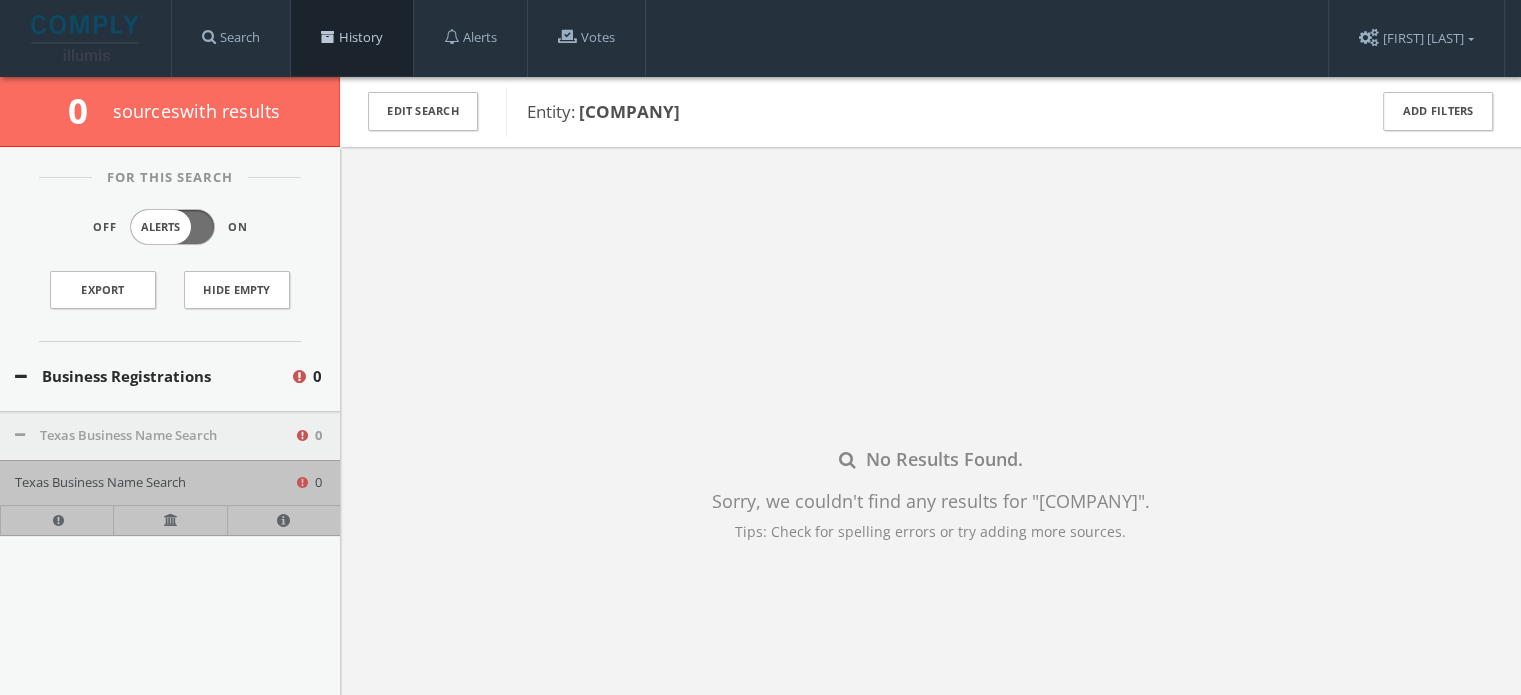 click on "History" at bounding box center (352, 38) 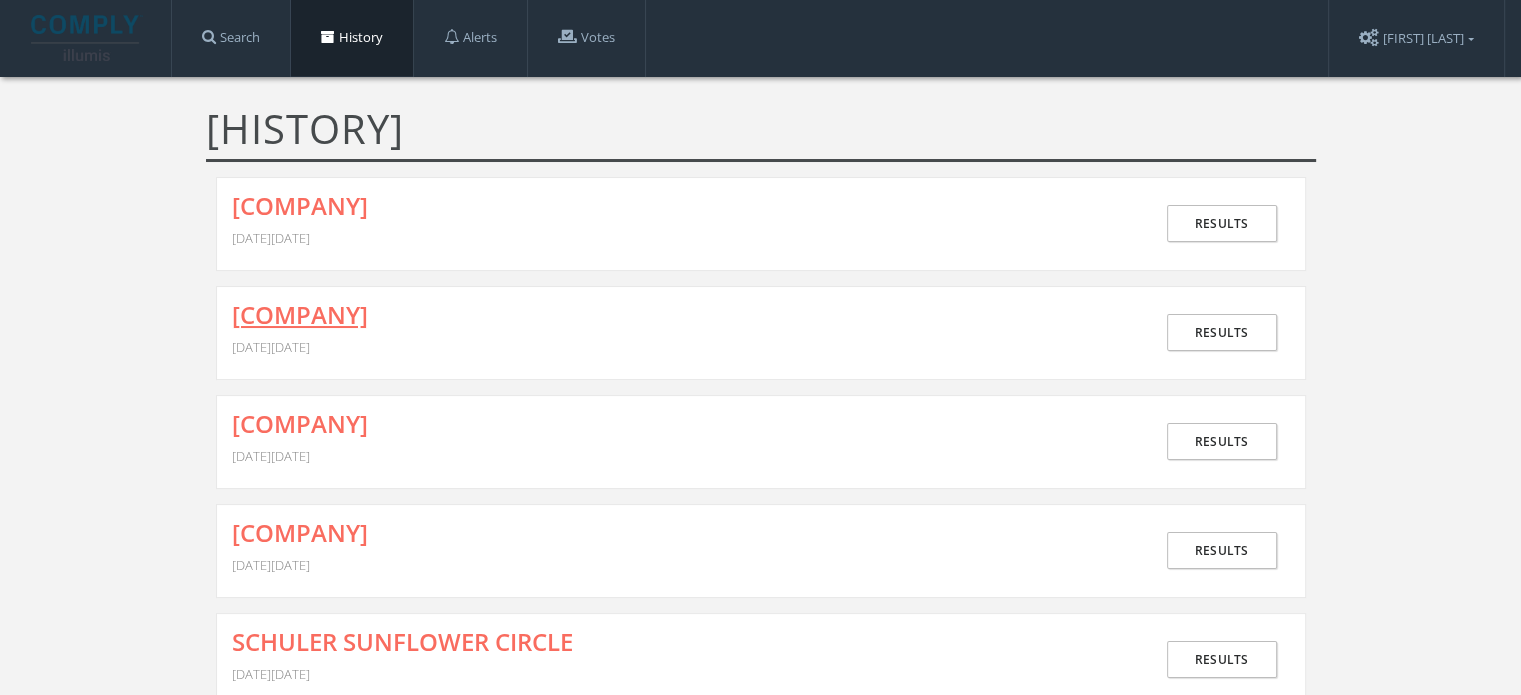 click on "[COMPANY]" at bounding box center [300, 315] 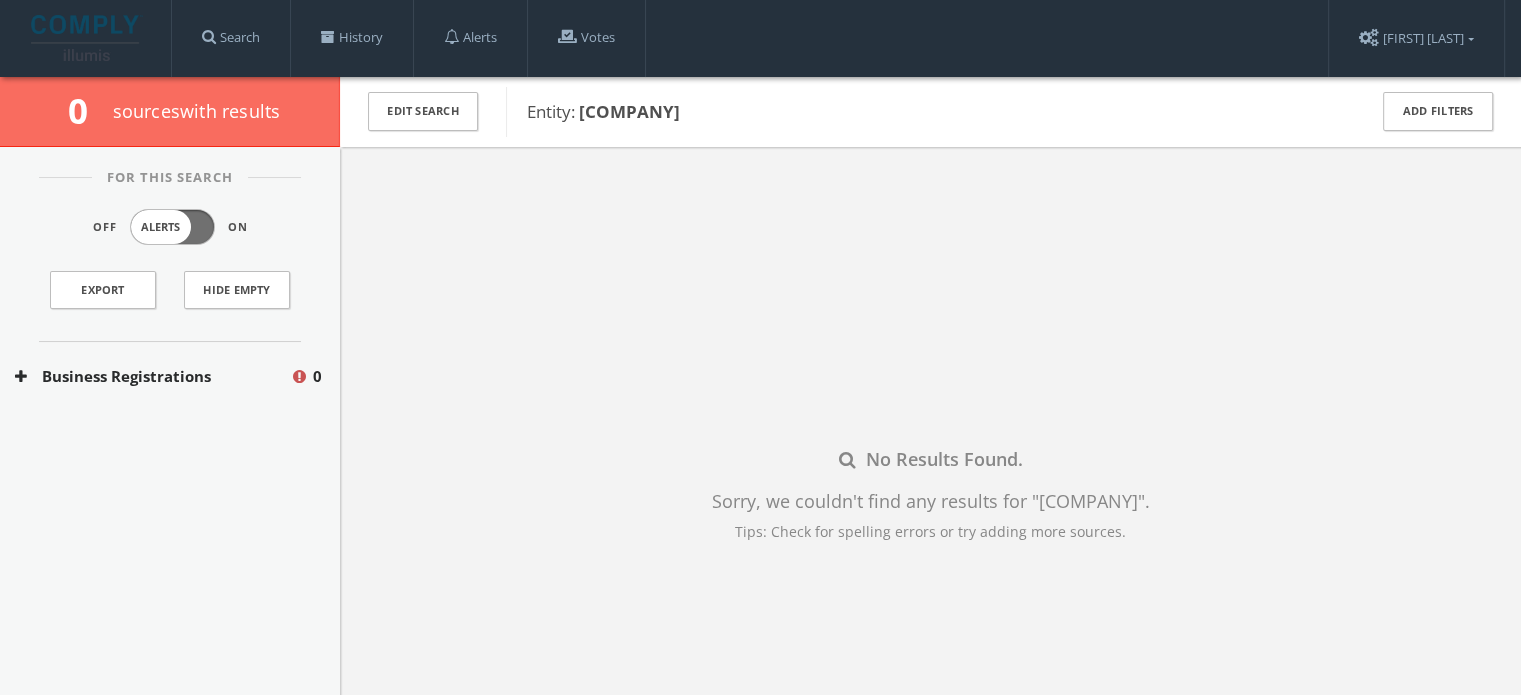 drag, startPoint x: 581, startPoint y: 109, endPoint x: 753, endPoint y: 123, distance: 172.56883 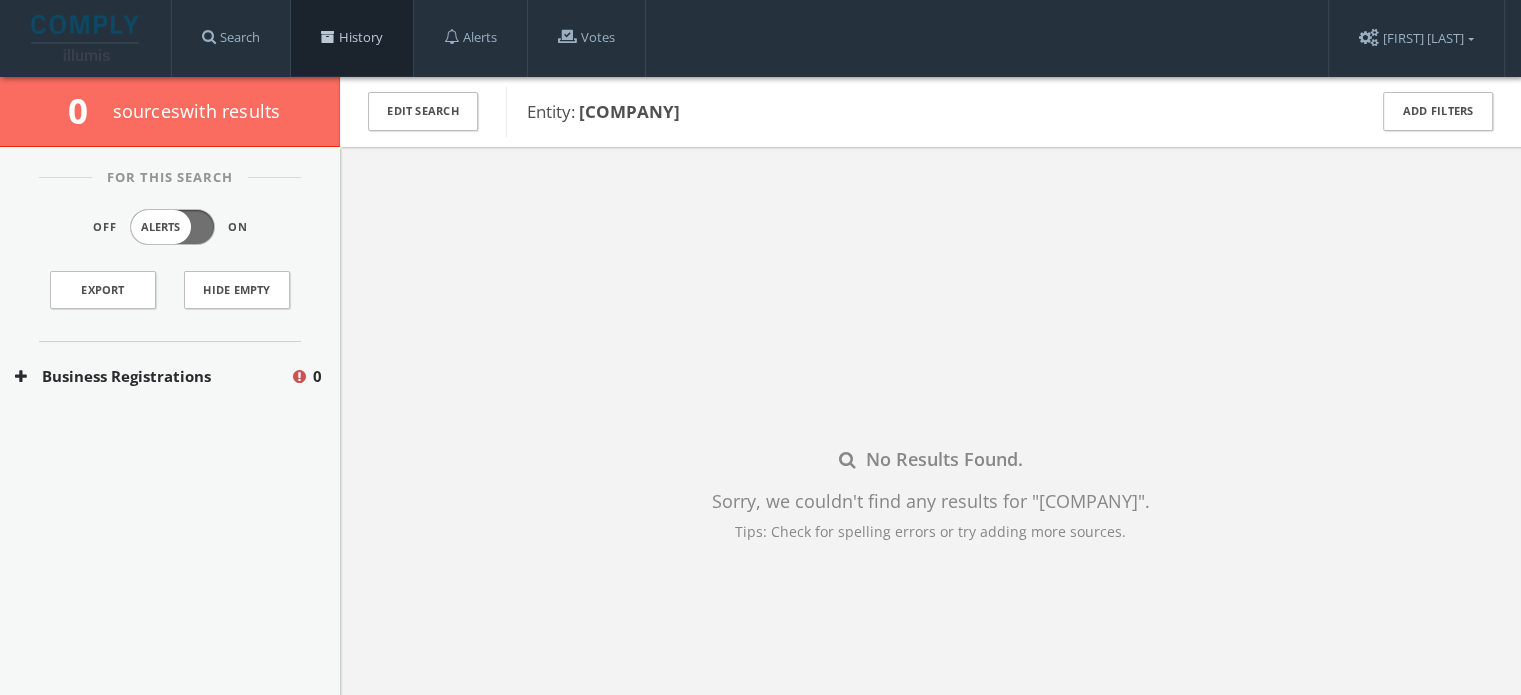 click on "History" at bounding box center (352, 38) 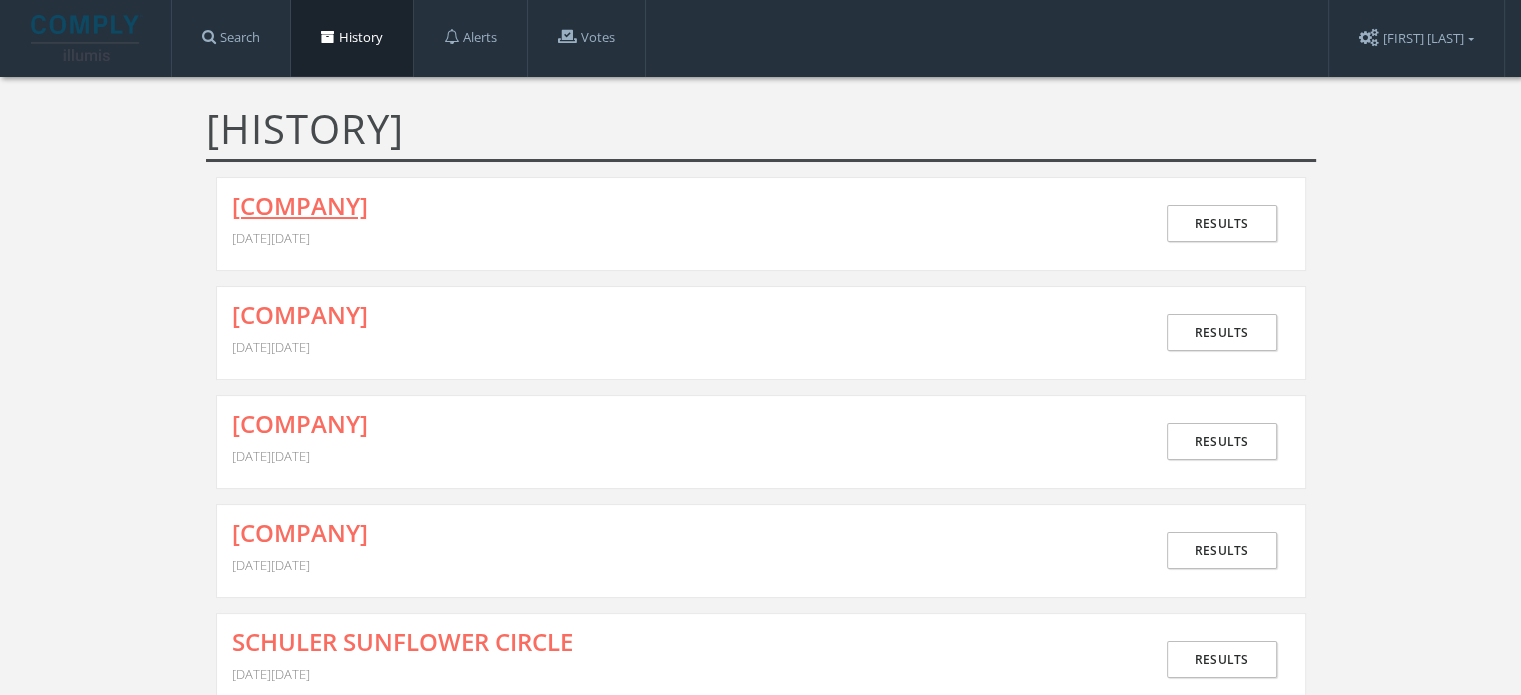 click on "[COMPANY]" at bounding box center [300, 206] 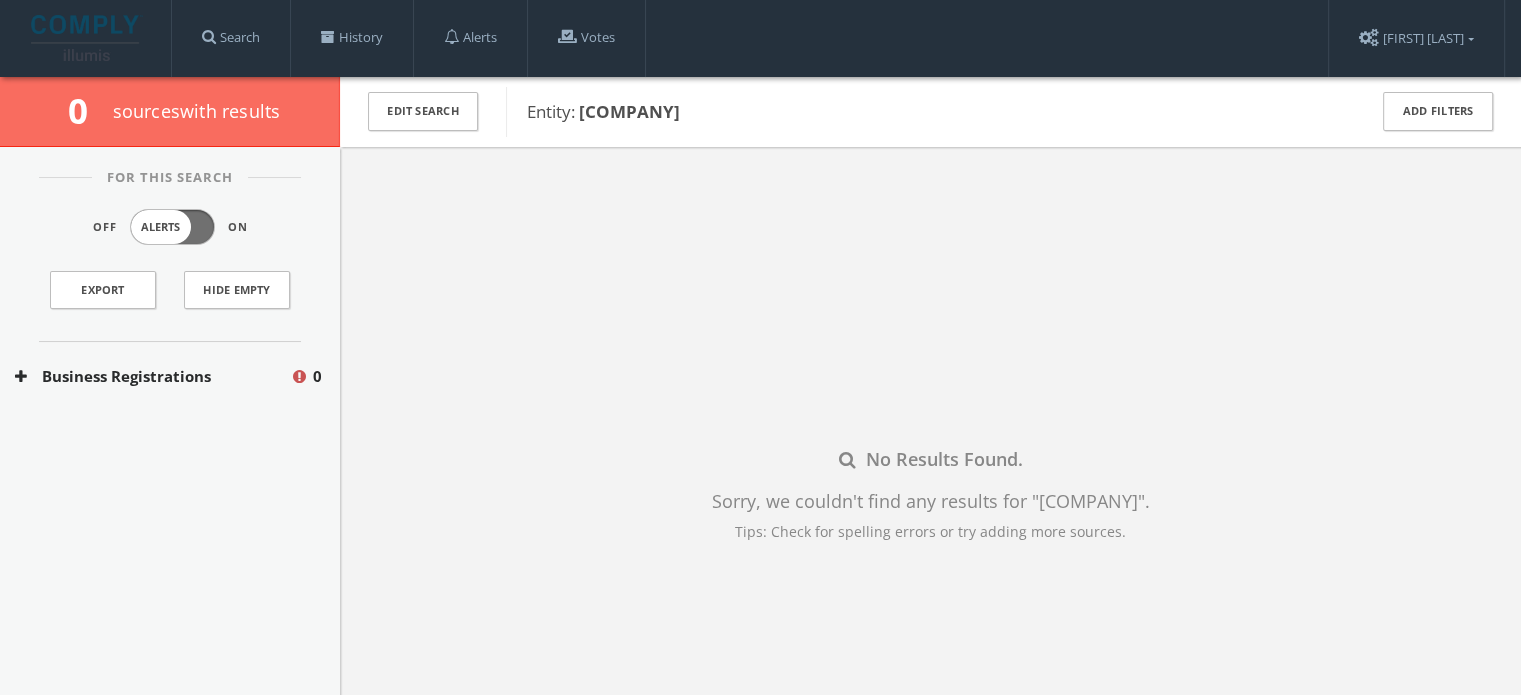 drag, startPoint x: 580, startPoint y: 111, endPoint x: 808, endPoint y: 118, distance: 228.10744 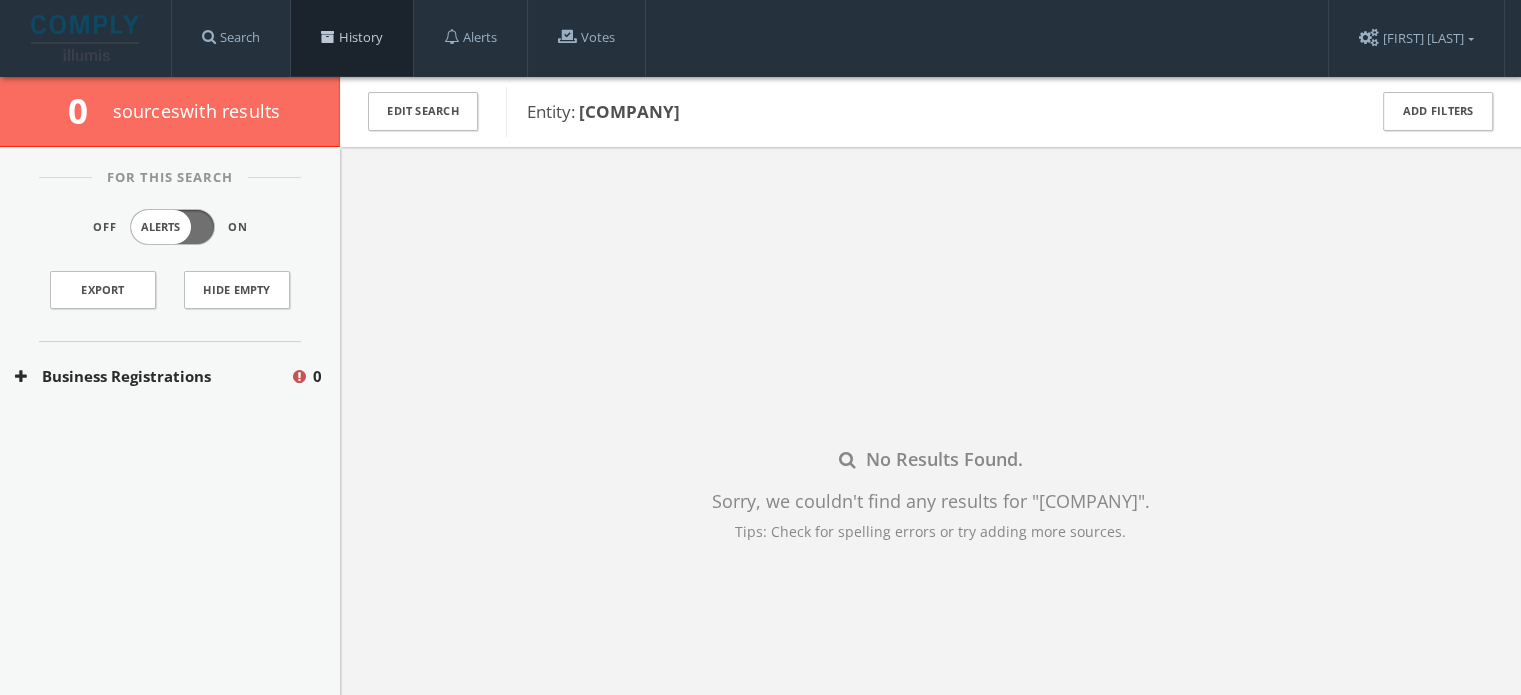 click at bounding box center [328, 37] 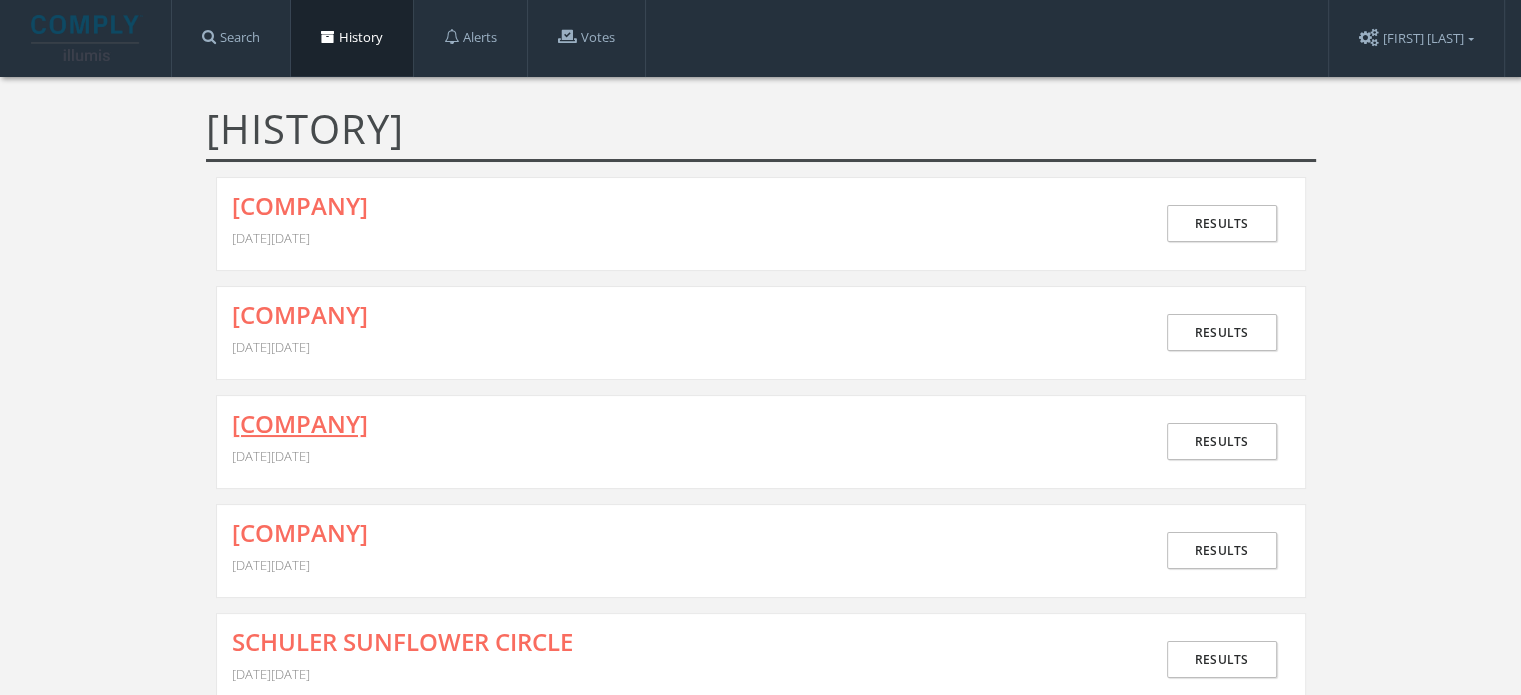 click on "[COMPANY]" at bounding box center (300, 424) 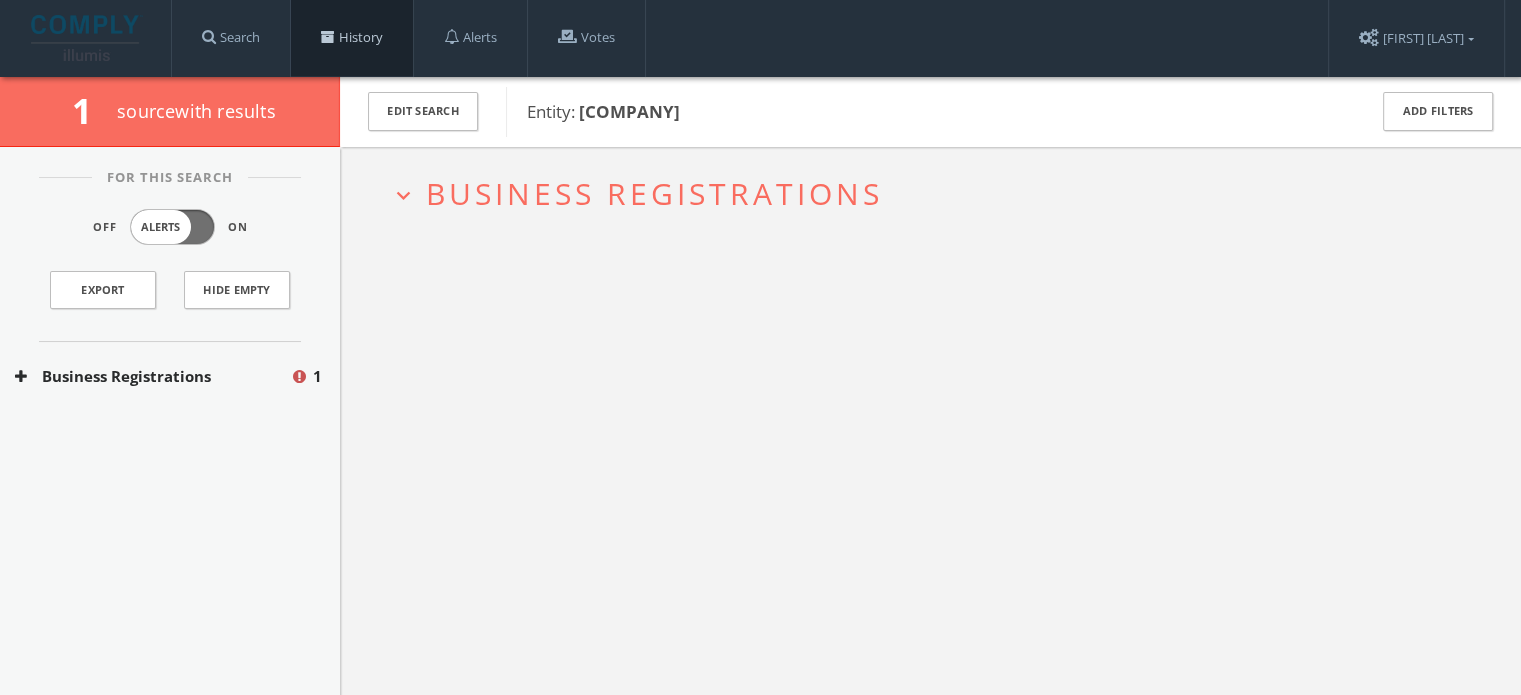 click on "History" at bounding box center [352, 38] 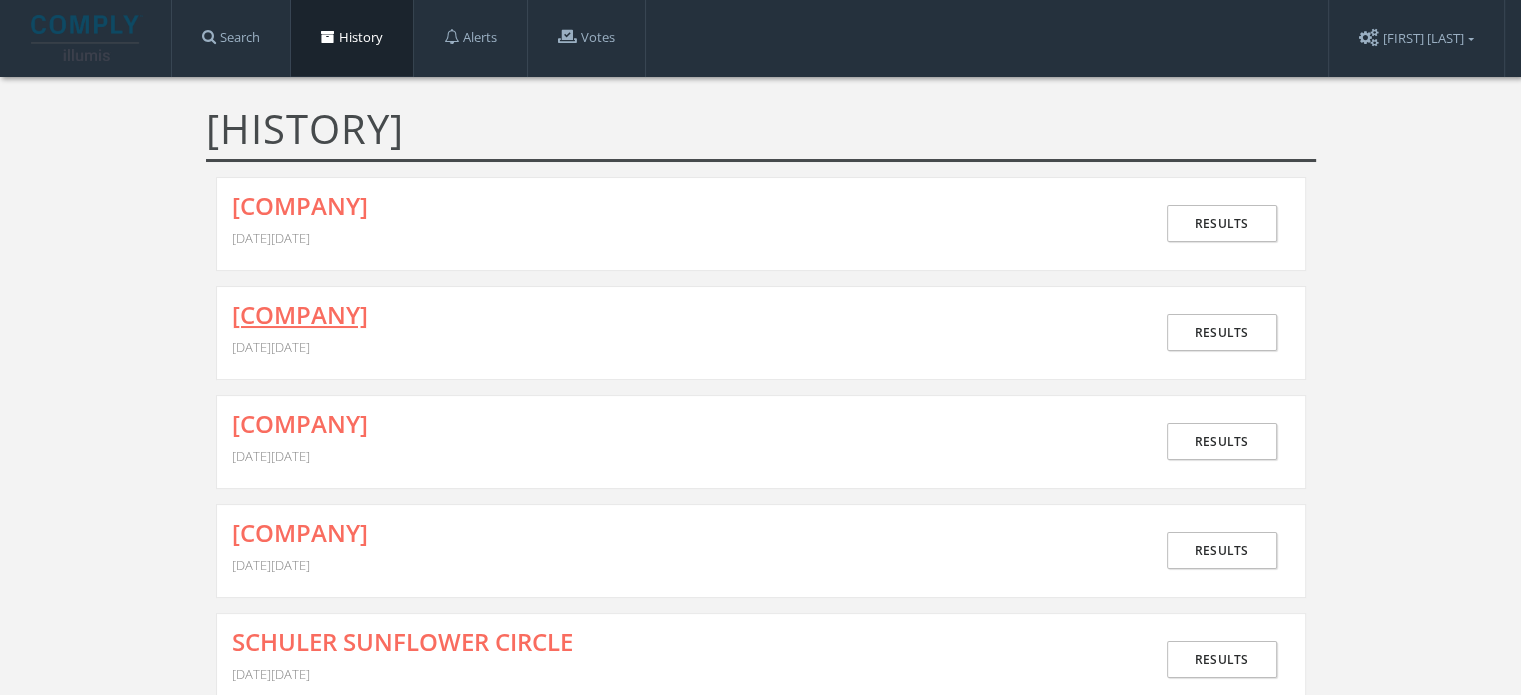 click on "[COMPANY]" at bounding box center (300, 315) 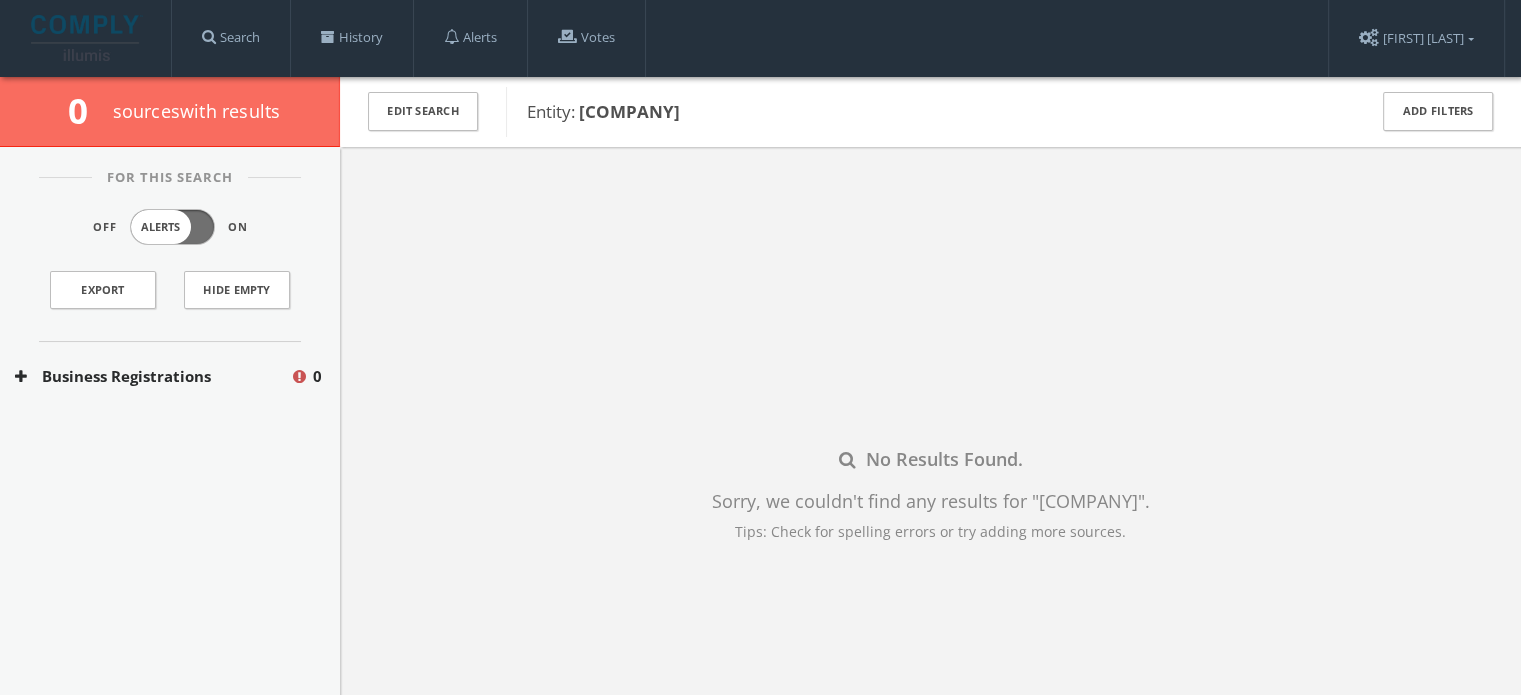 drag, startPoint x: 584, startPoint y: 106, endPoint x: 752, endPoint y: 120, distance: 168.58232 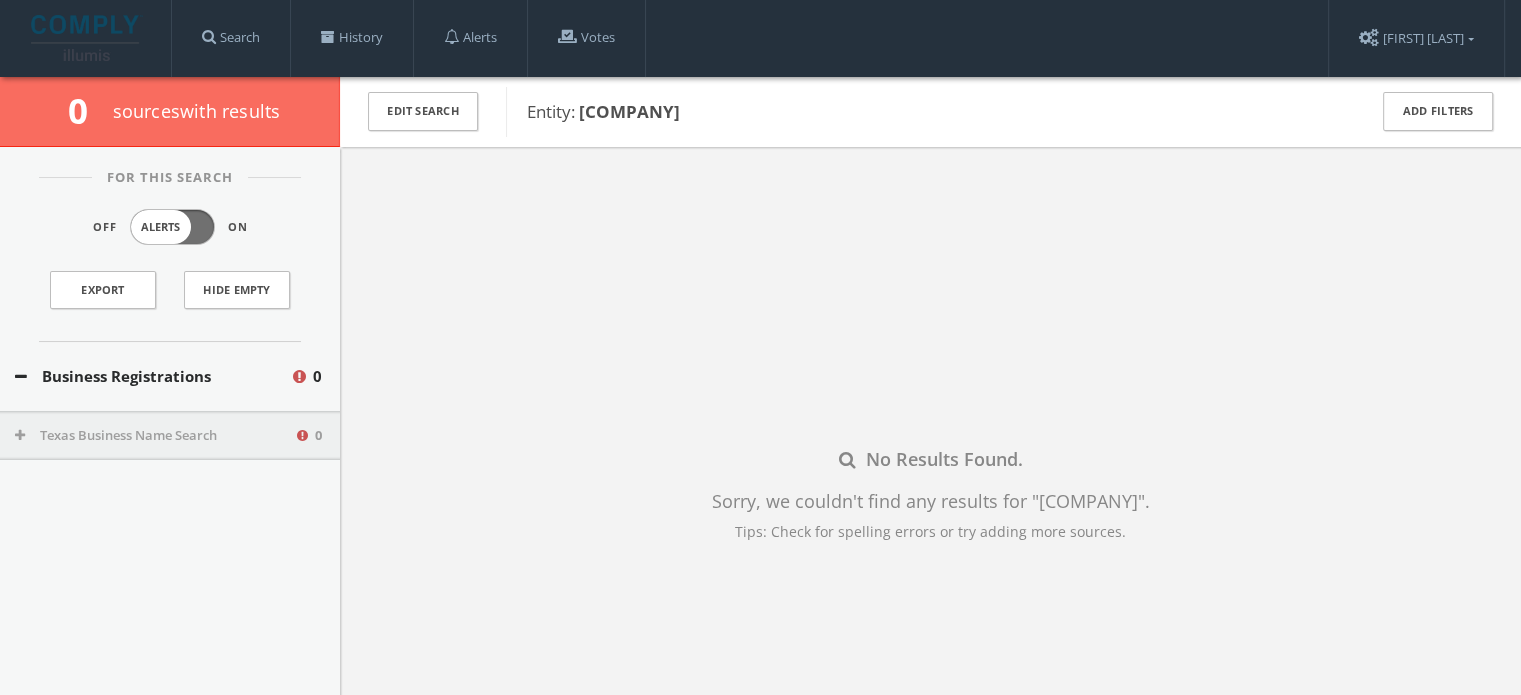 click on "Texas Business Name Search" at bounding box center [154, 436] 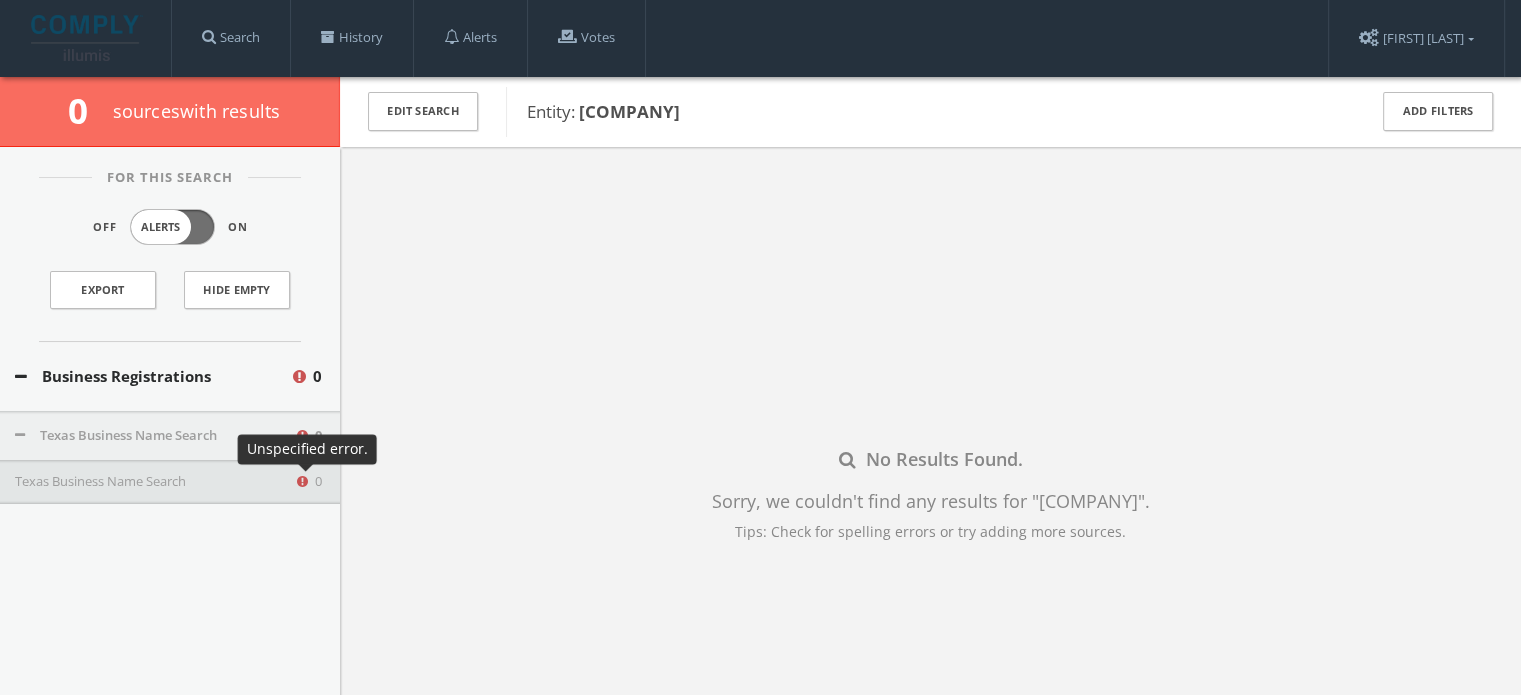 type 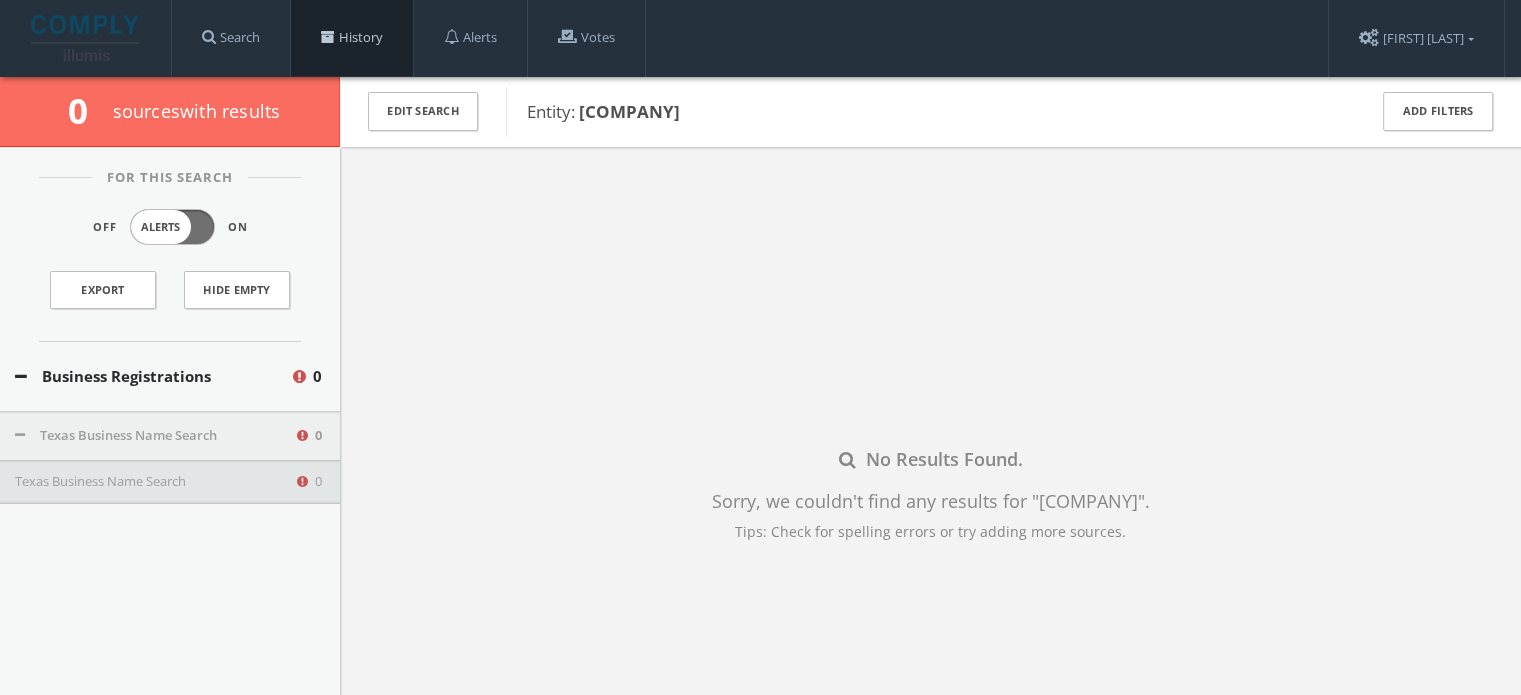 click on "History" at bounding box center (352, 38) 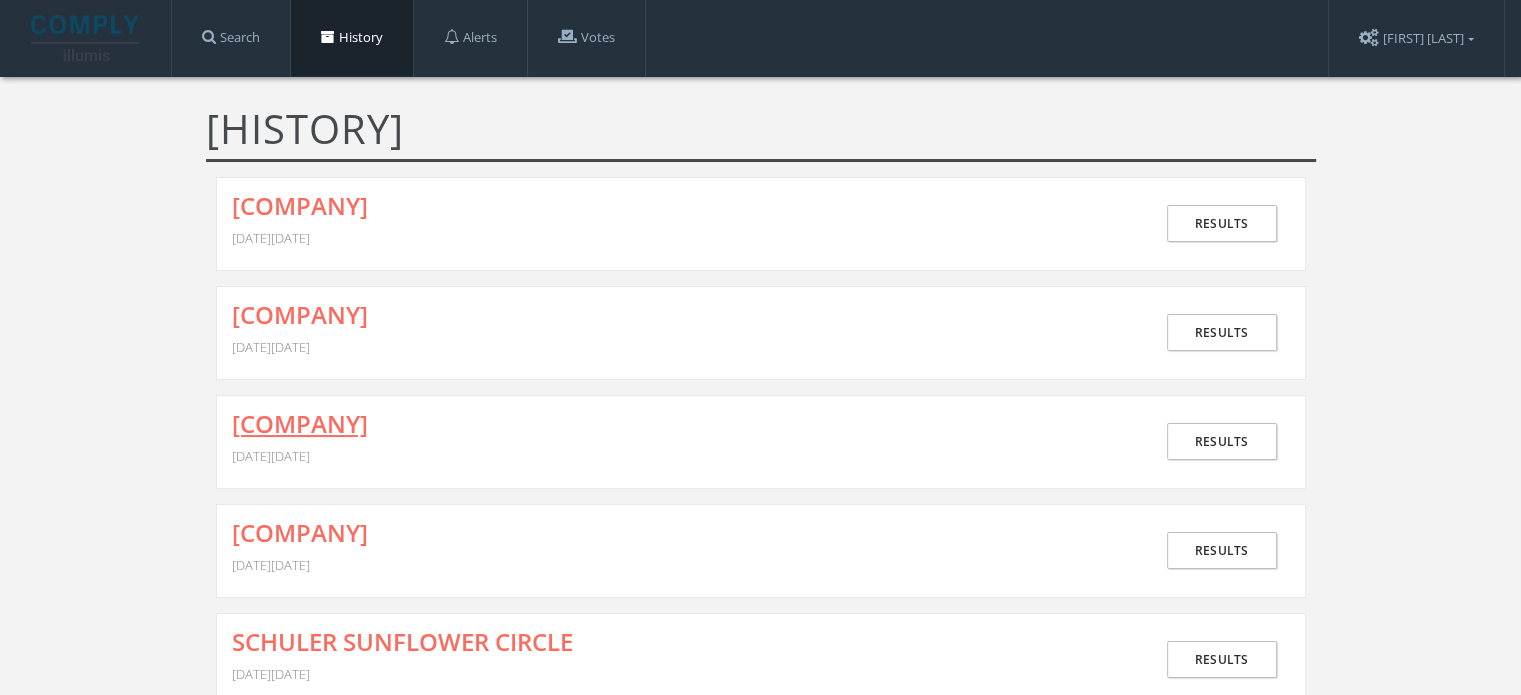click on "[COMPANY]" at bounding box center [300, 424] 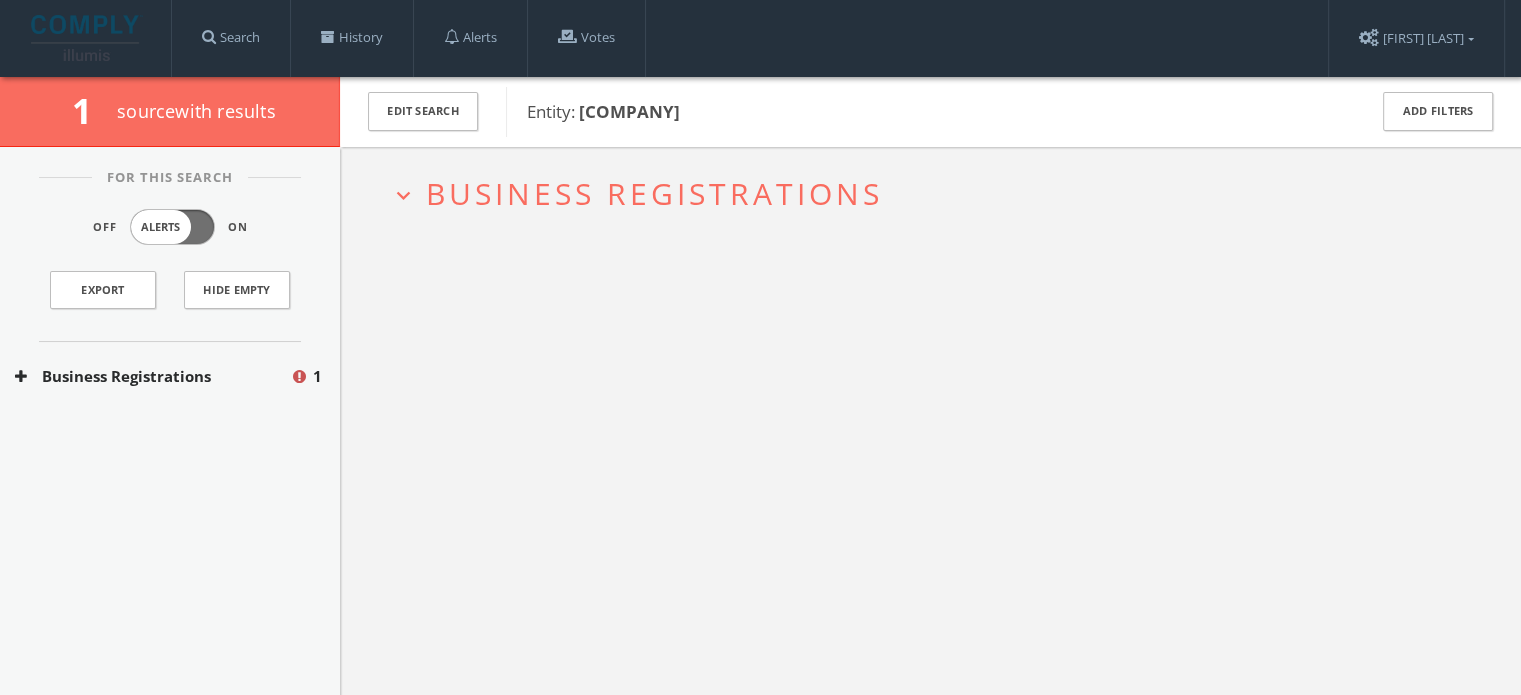 drag, startPoint x: 584, startPoint y: 106, endPoint x: 788, endPoint y: 99, distance: 204.12006 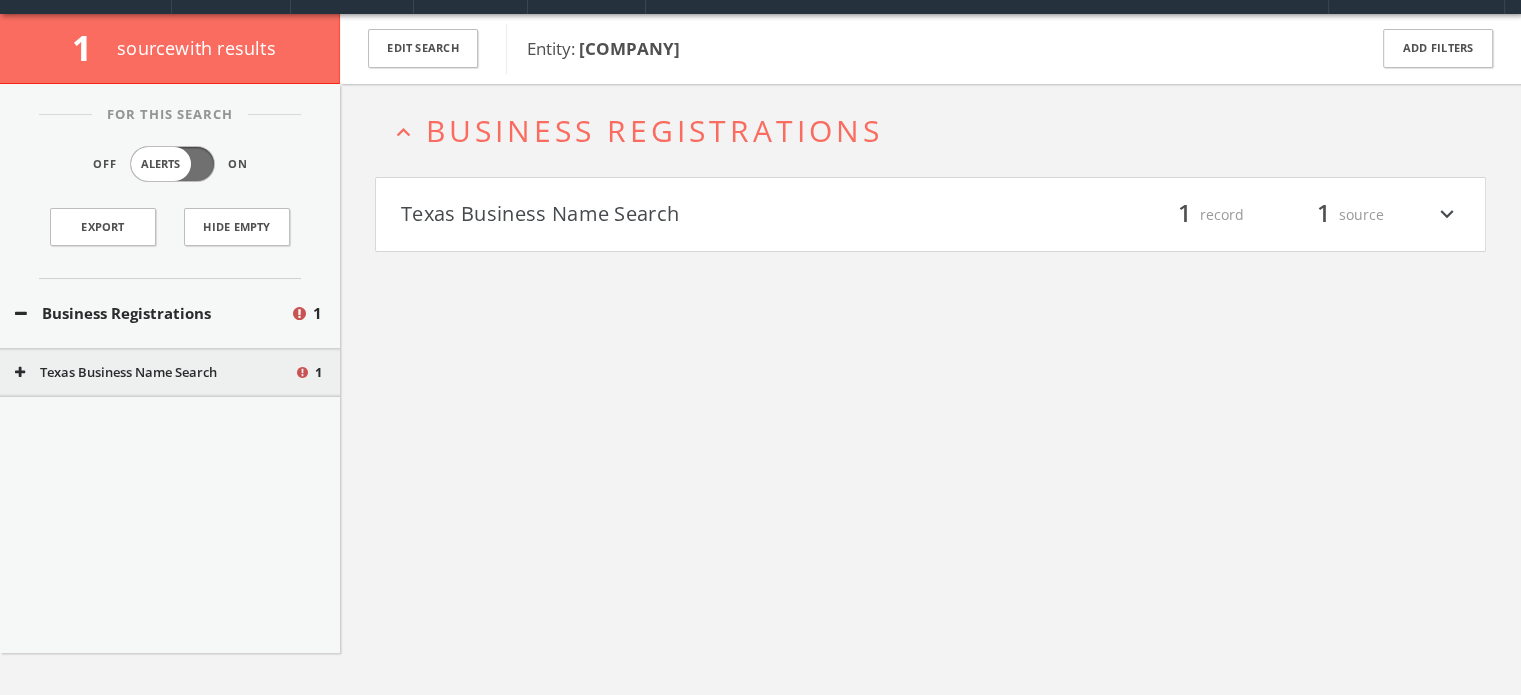 click on "[STATE]" at bounding box center [170, 368] 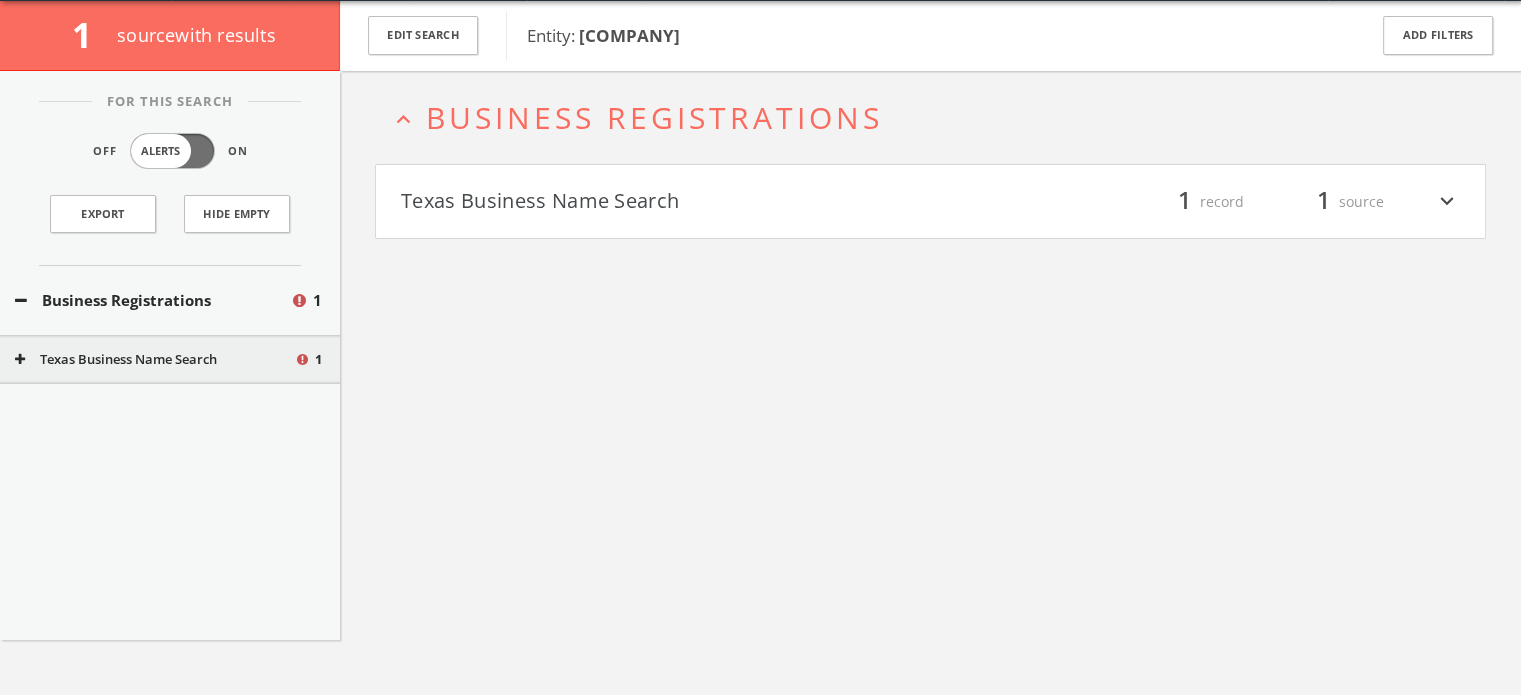 click on "[STATE]" at bounding box center [170, 360] 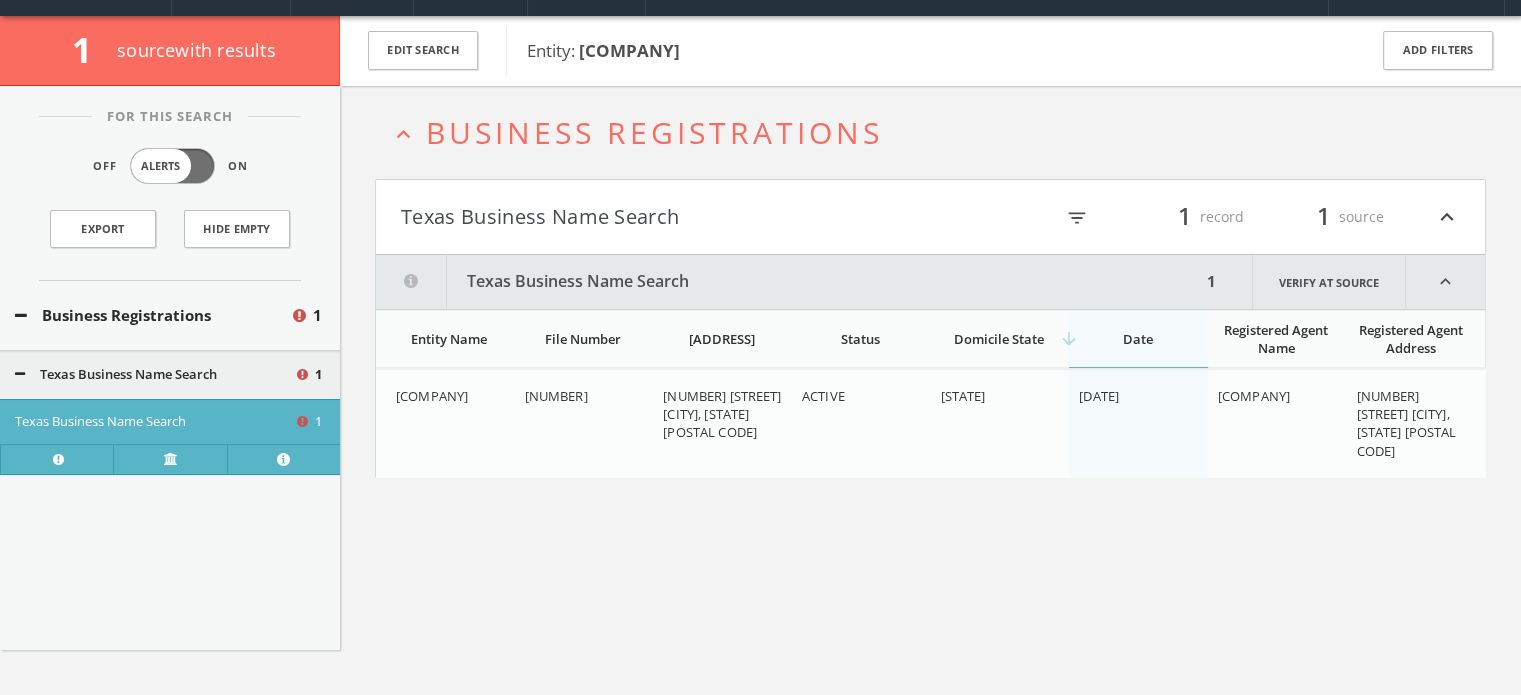 scroll, scrollTop: 16, scrollLeft: 0, axis: vertical 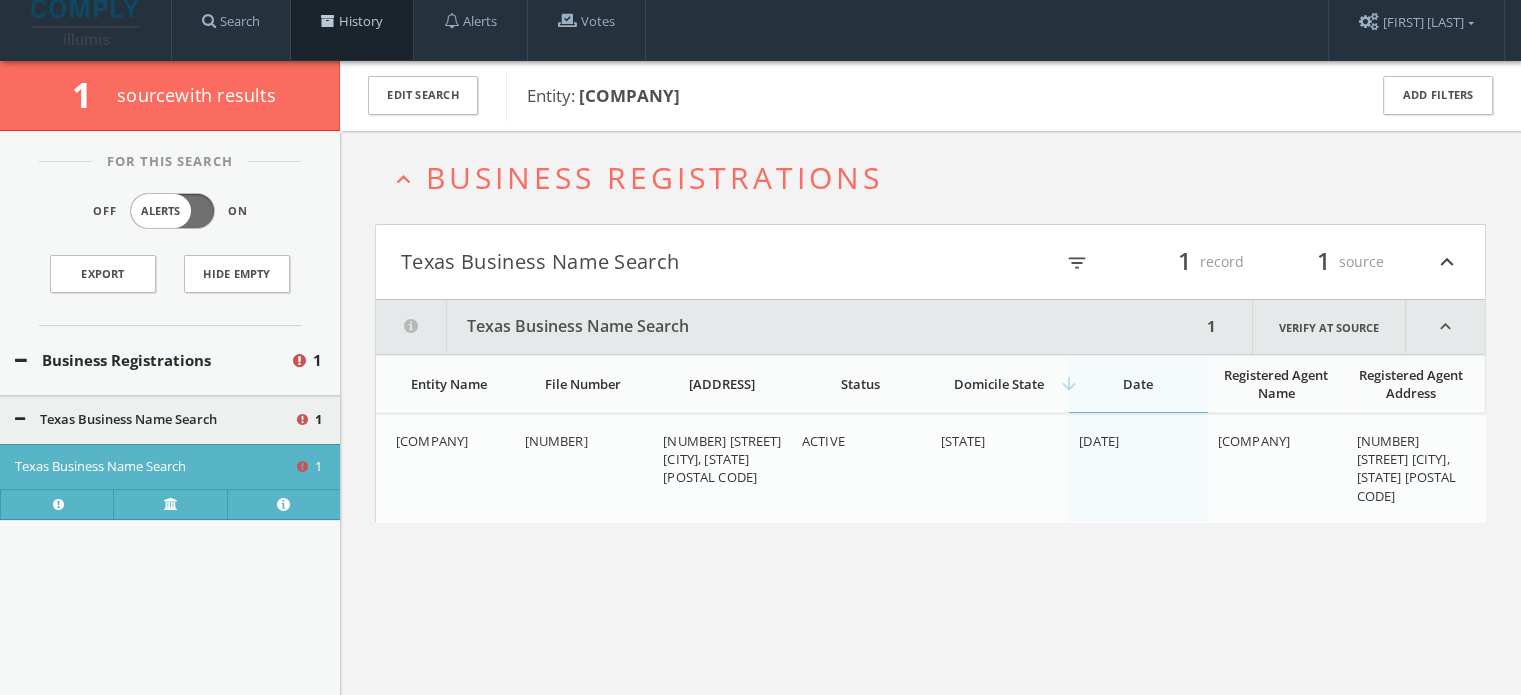 click on "History" at bounding box center [352, 22] 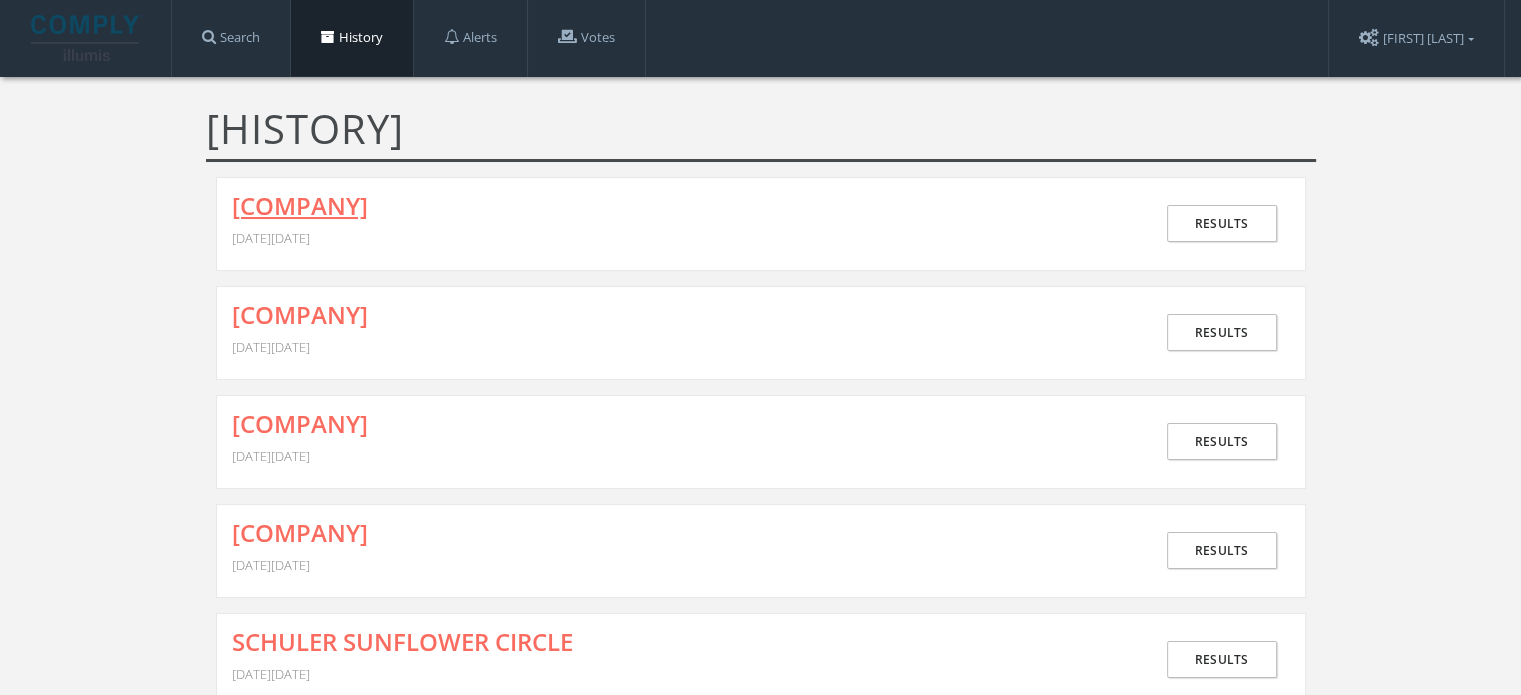 click on "[COMPANY]" at bounding box center [300, 206] 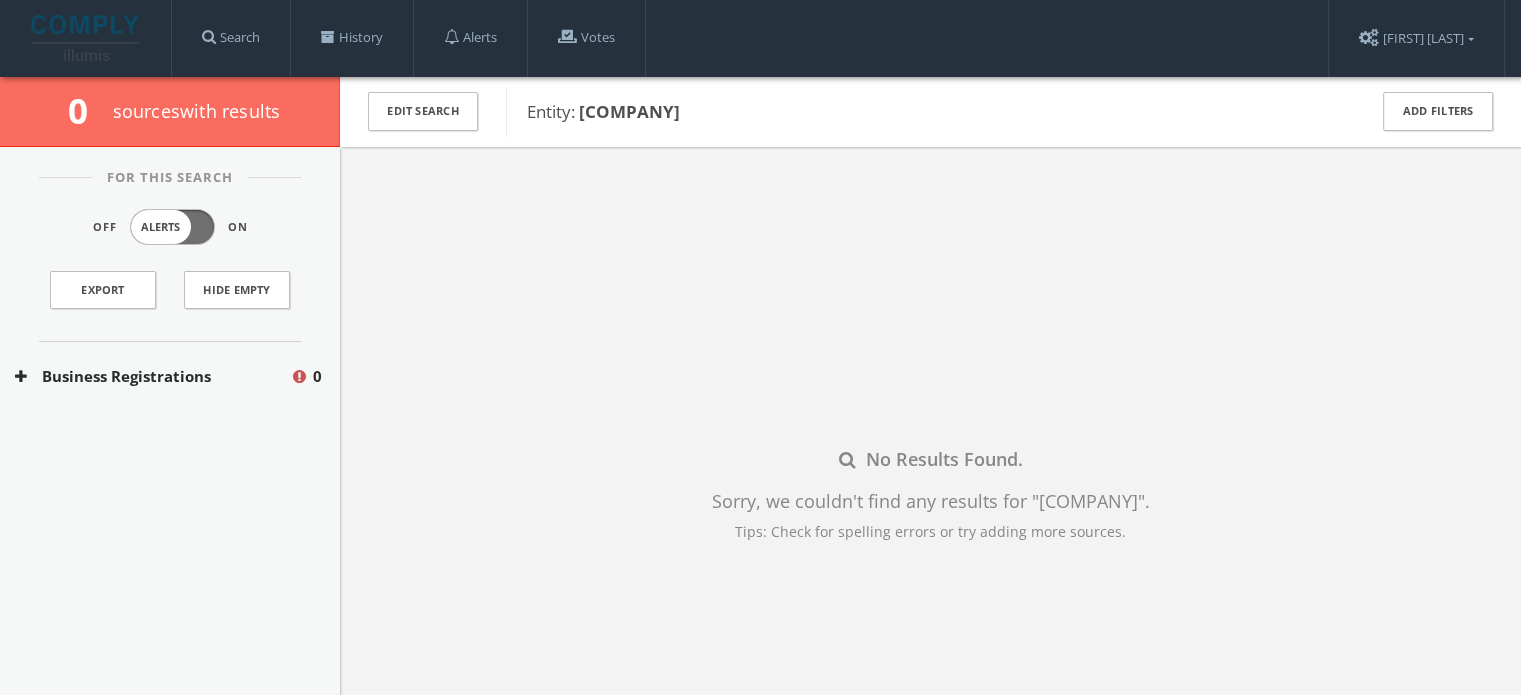 click on "[COMPANY]" at bounding box center (629, 111) 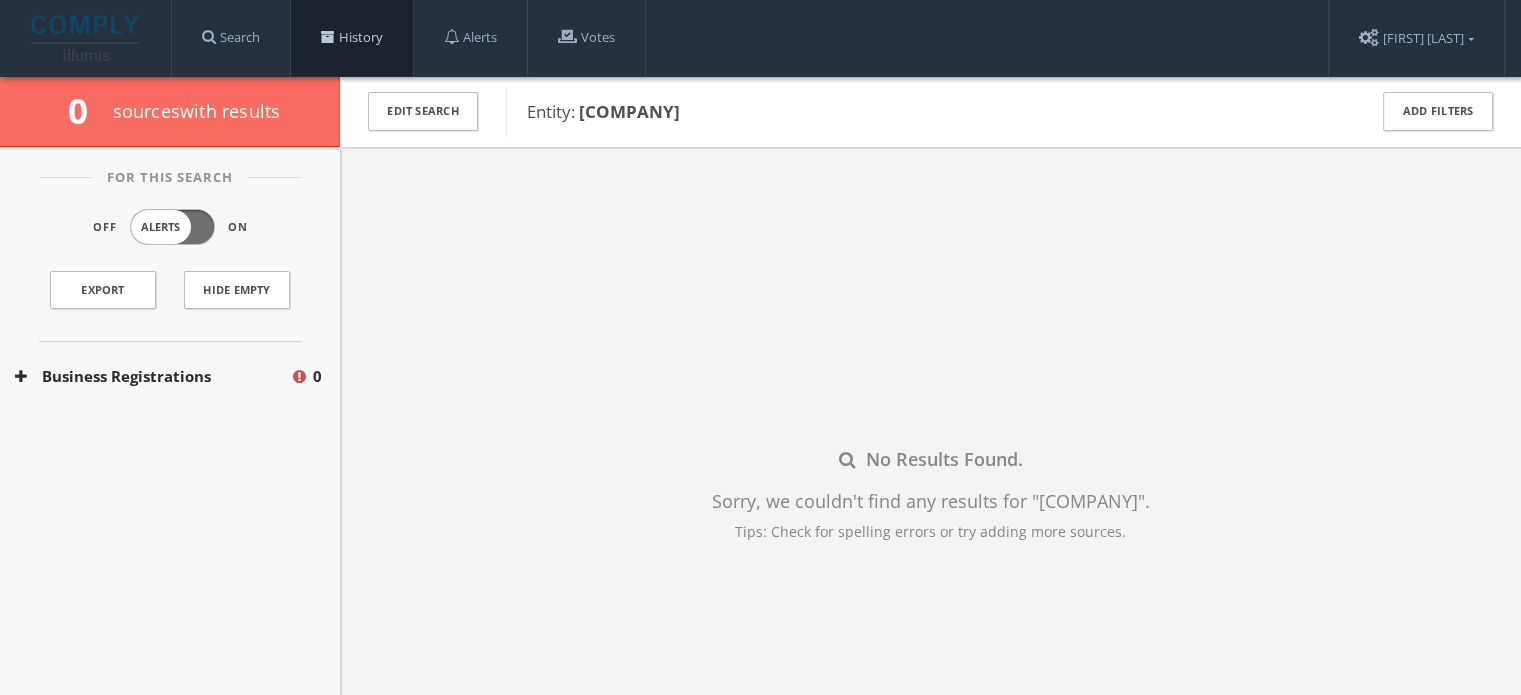 click on "History" at bounding box center (352, 38) 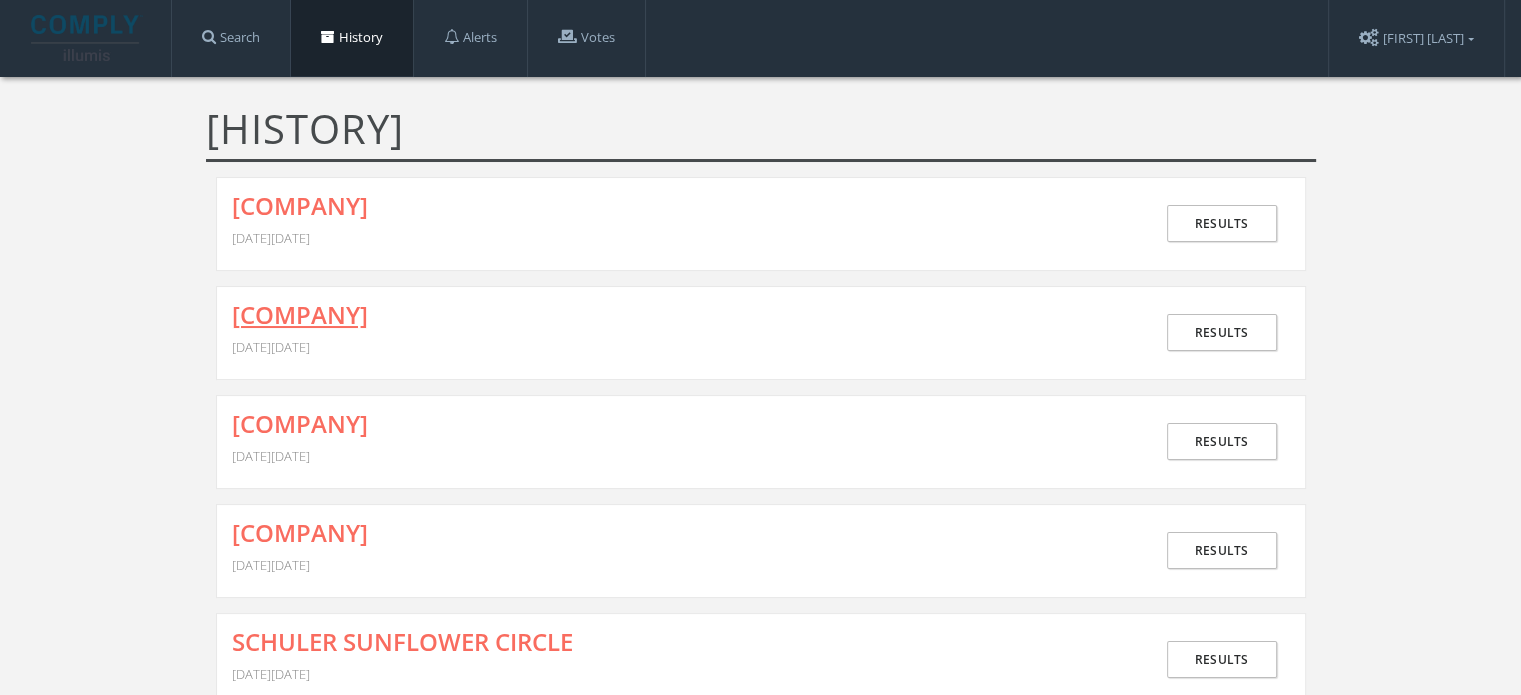 click on "[COMPANY]" at bounding box center [300, 315] 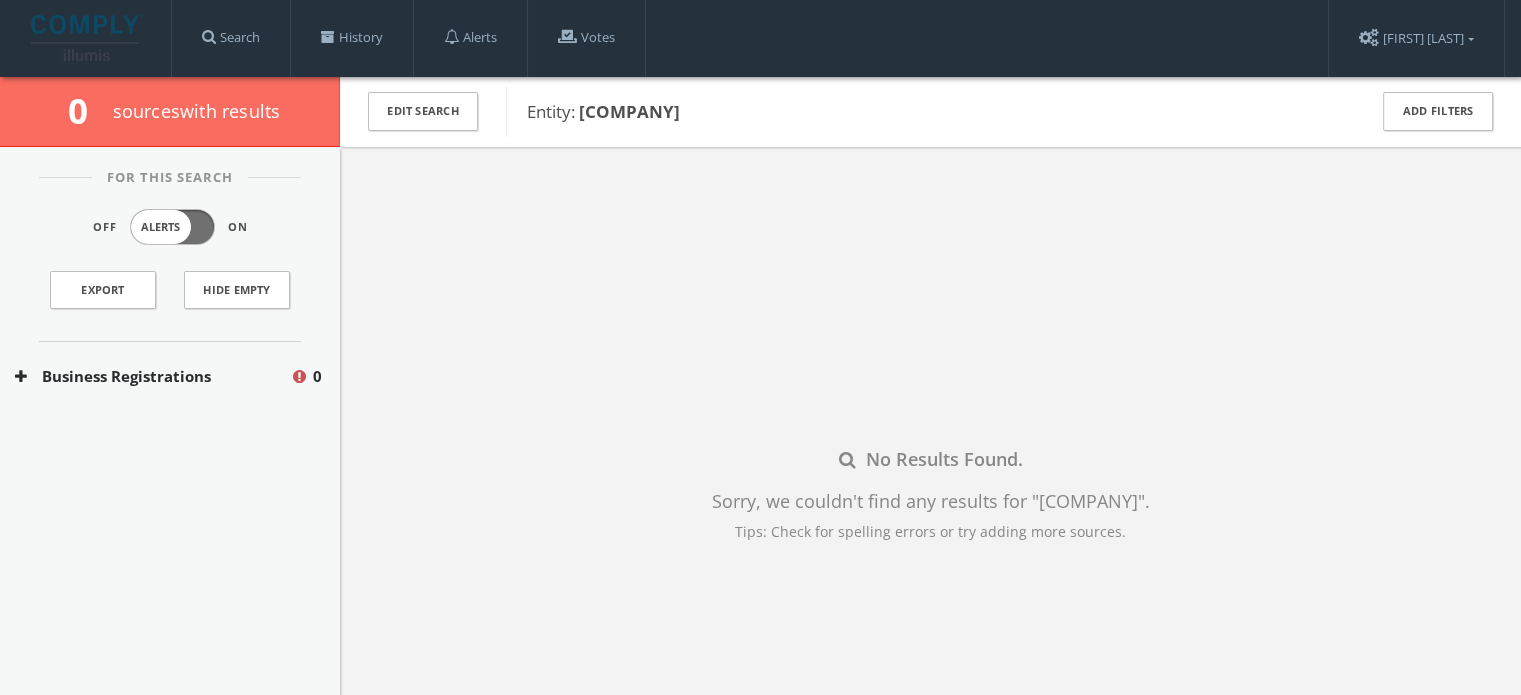 drag, startPoint x: 580, startPoint y: 105, endPoint x: 772, endPoint y: 111, distance: 192.09373 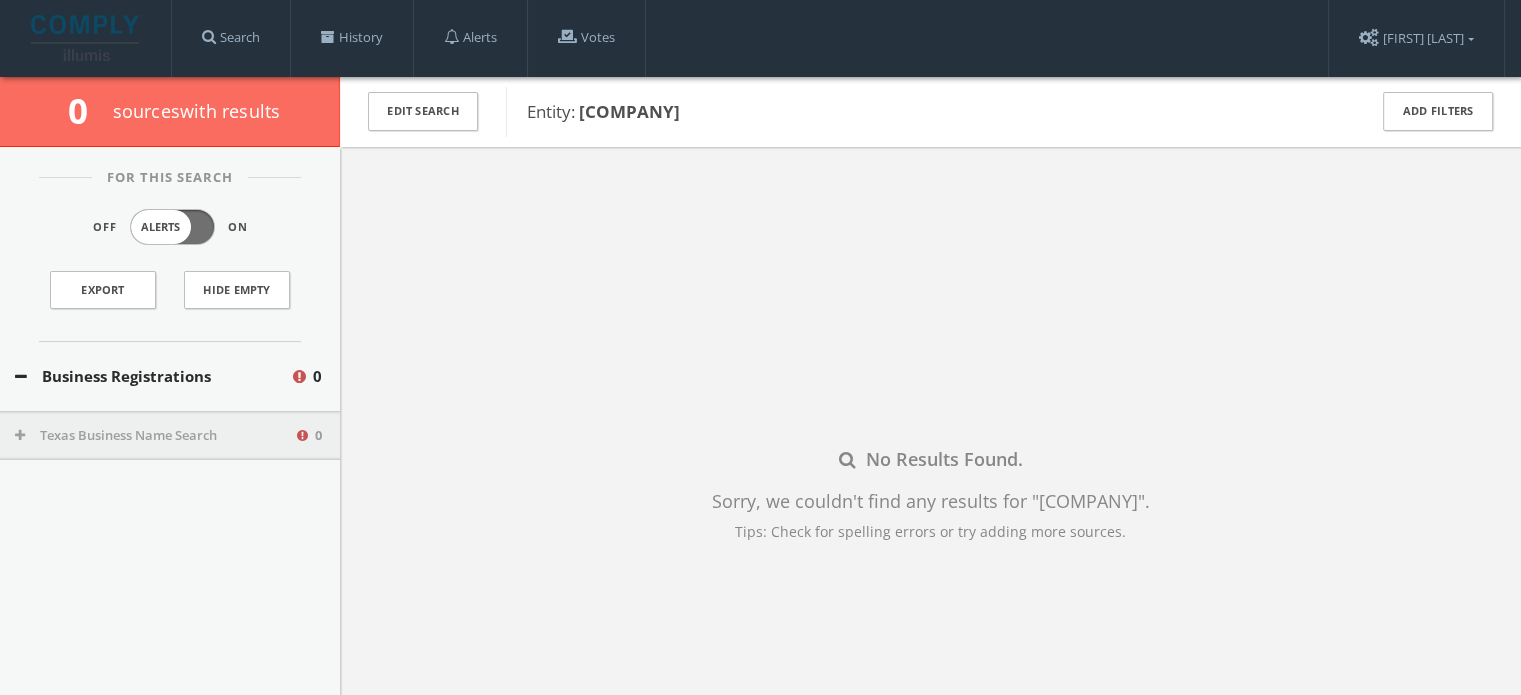 click on "Texas Business Name Search" at bounding box center [154, 436] 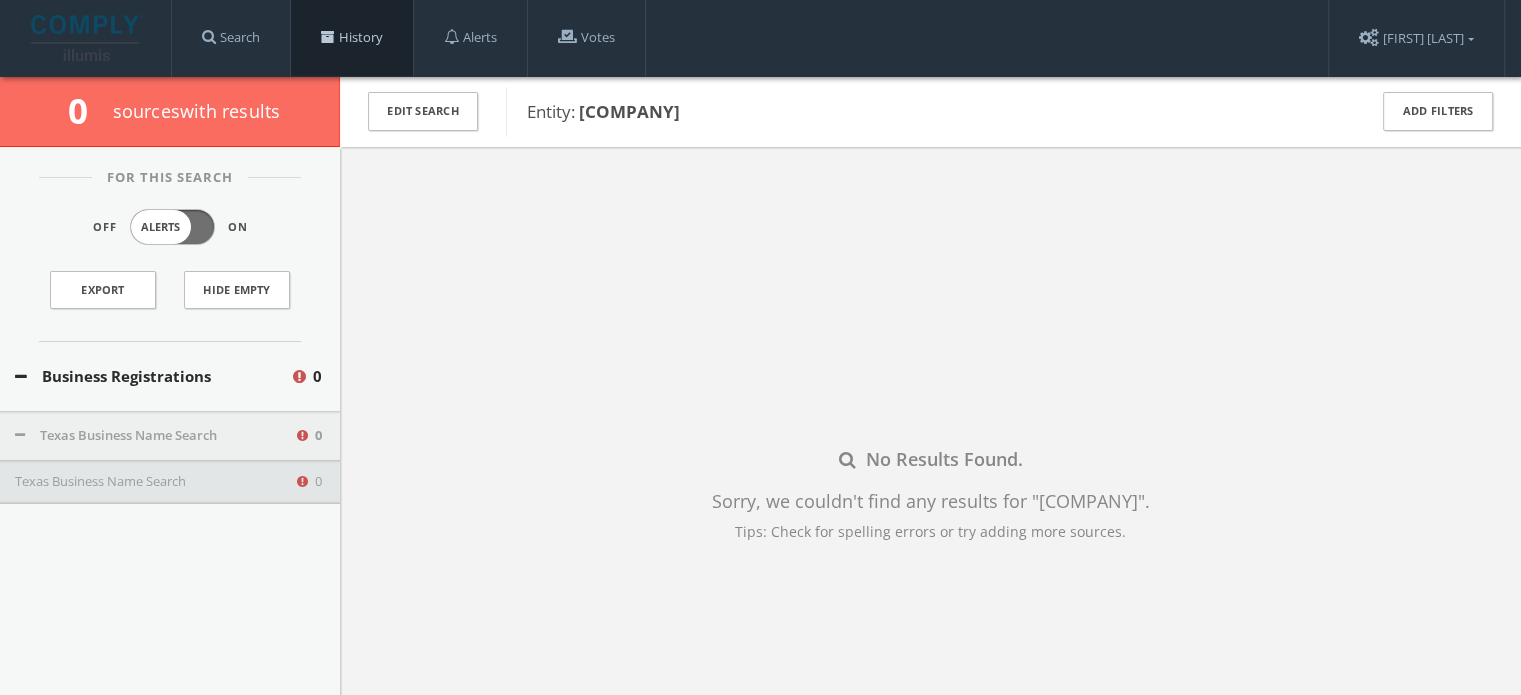 click on "History" at bounding box center (352, 38) 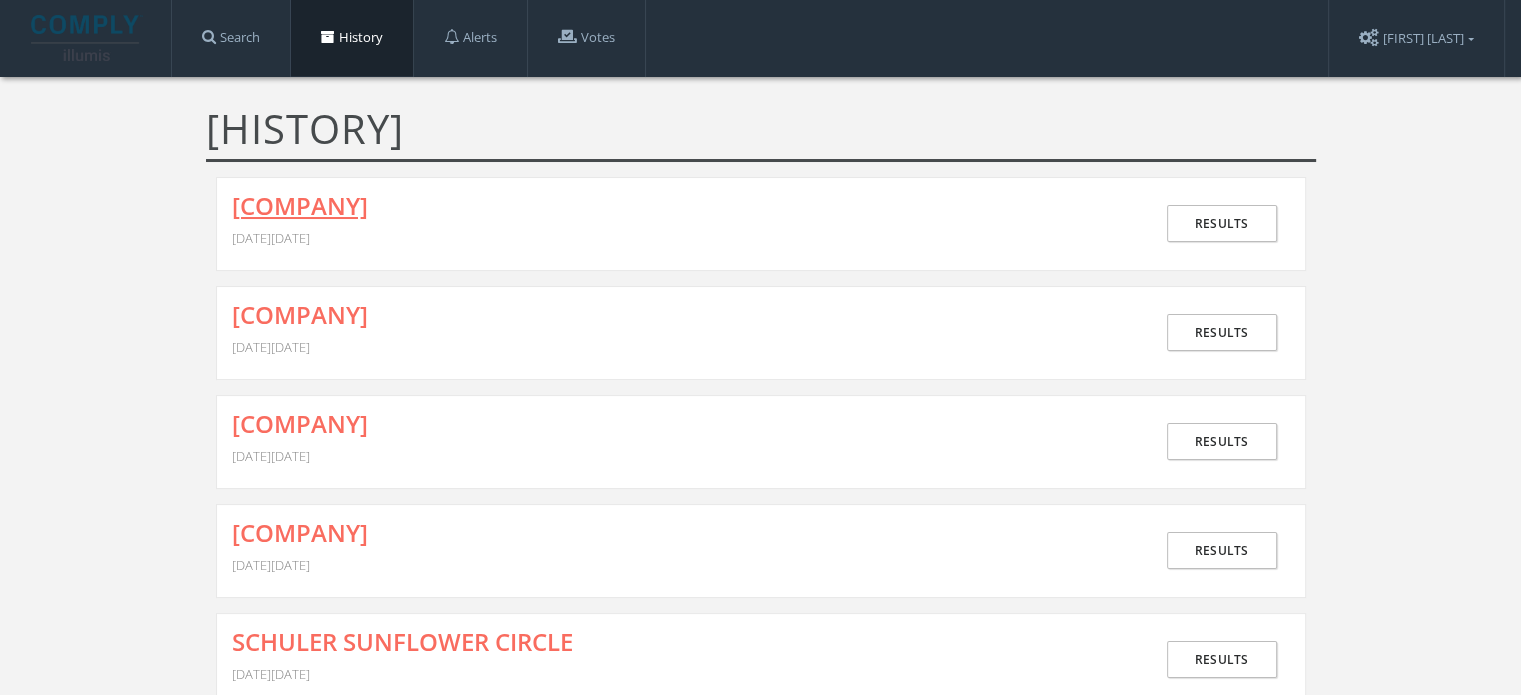 click on "[COMPANY]" at bounding box center (300, 206) 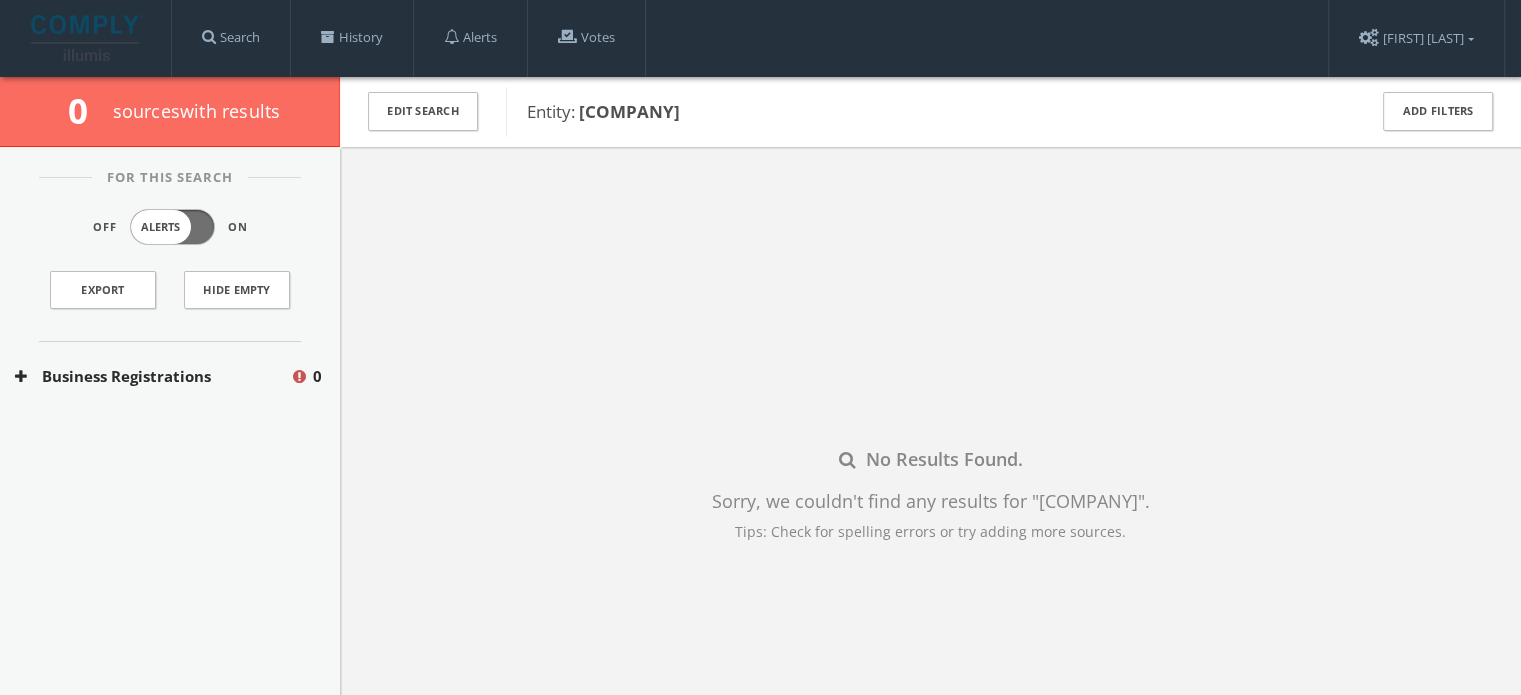 click on "Business Registrations" at bounding box center [152, 376] 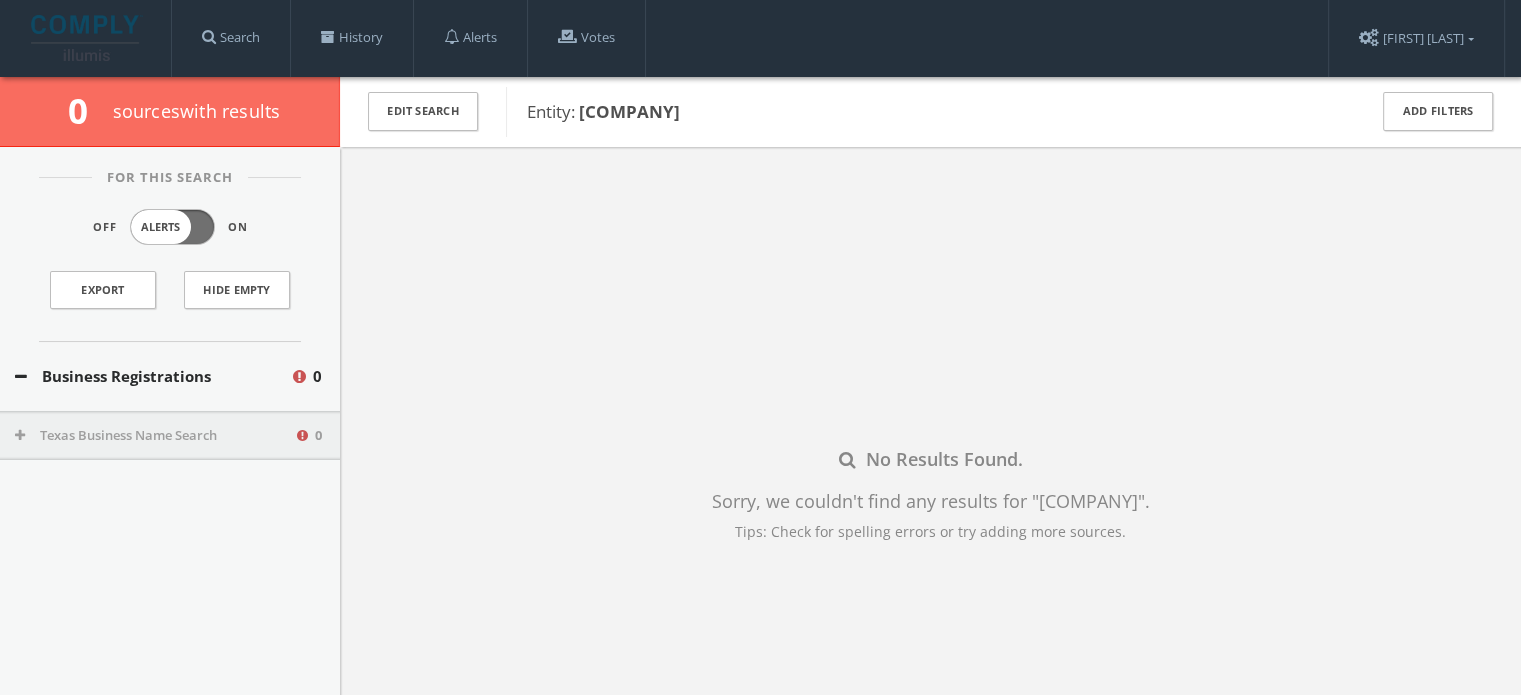 click on "Texas Business Name Search" at bounding box center (154, 436) 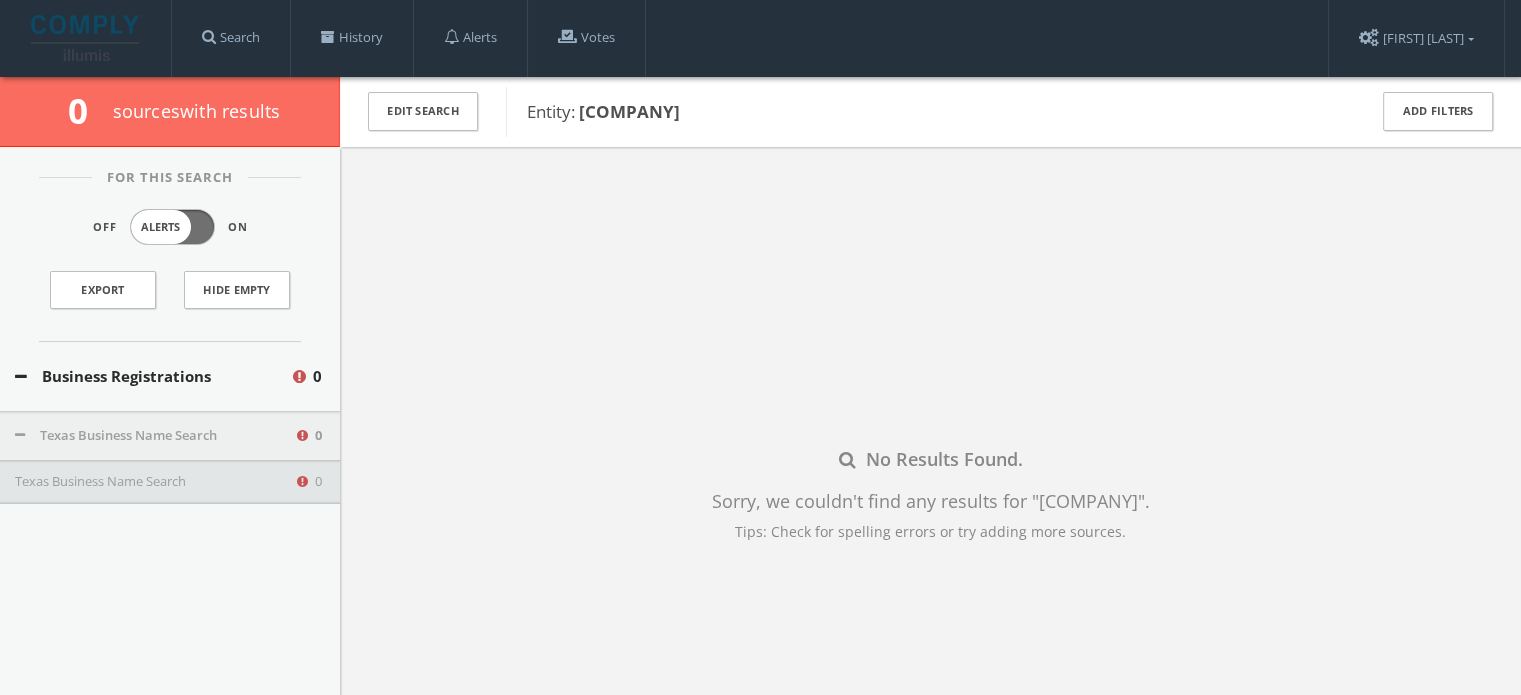 type 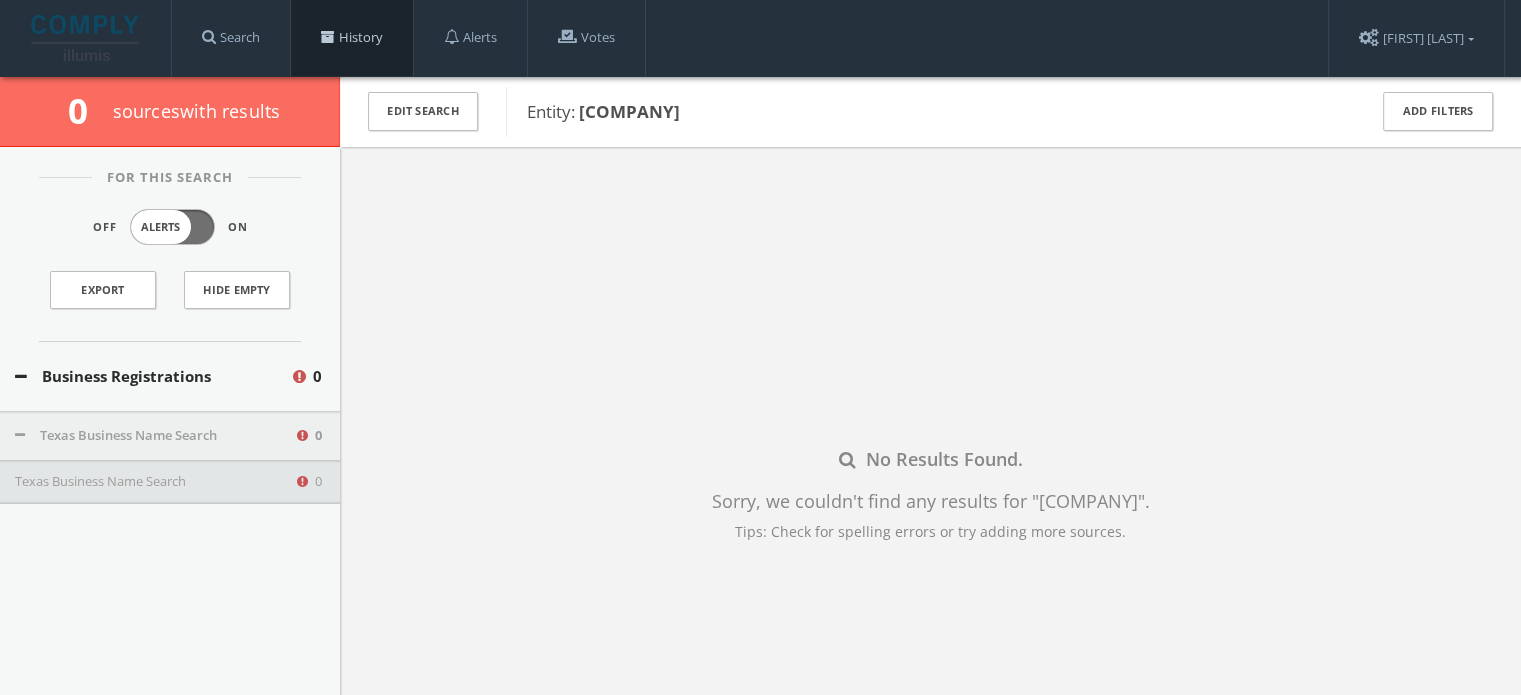 click on "History" at bounding box center (352, 38) 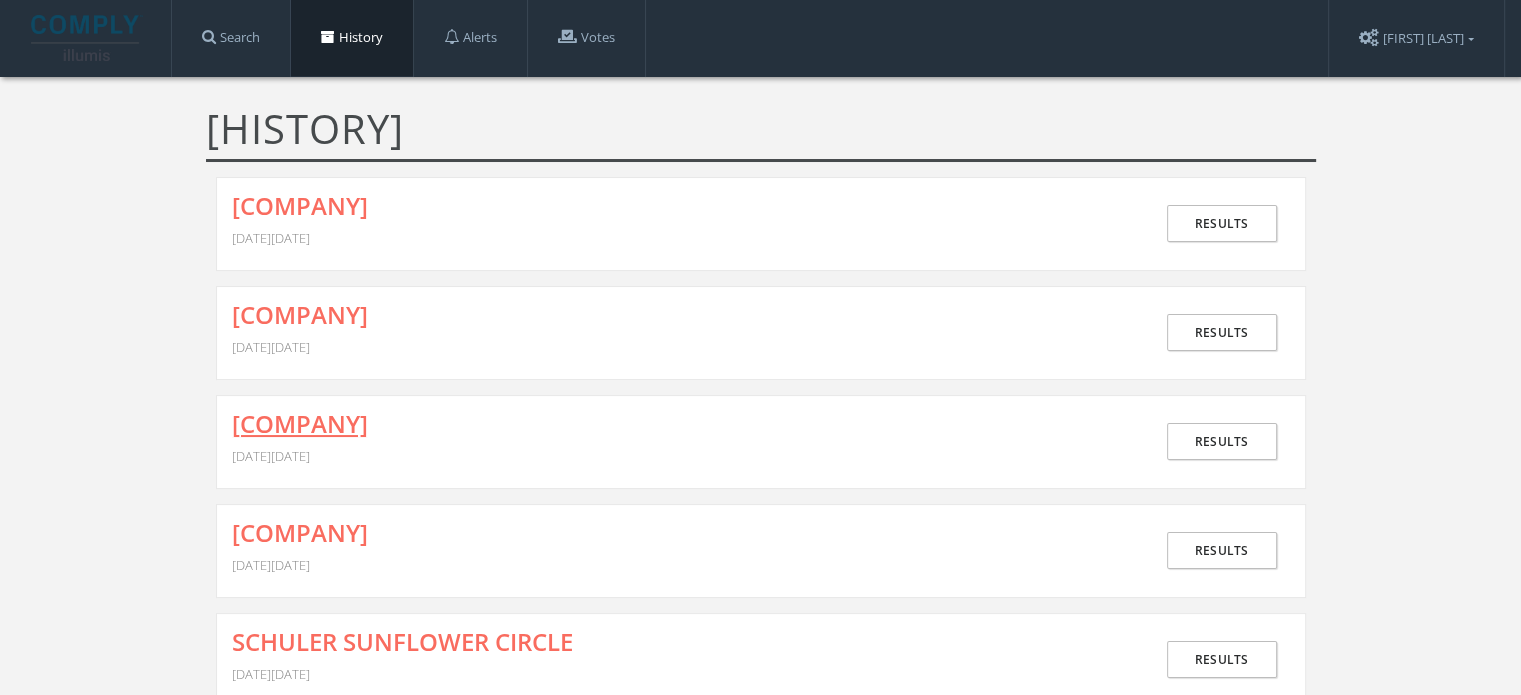 click on "[COMPANY]" at bounding box center (300, 424) 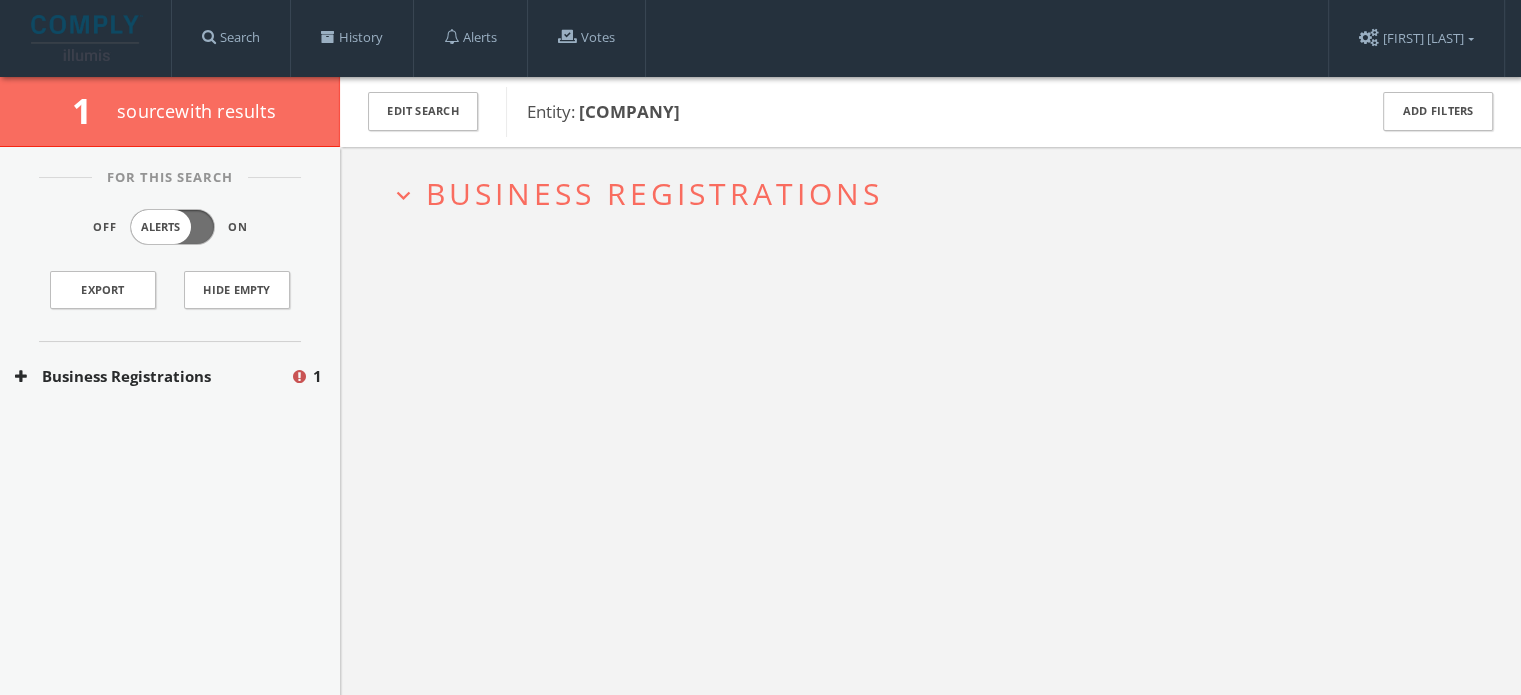 click on "Business Registrations" at bounding box center [654, 193] 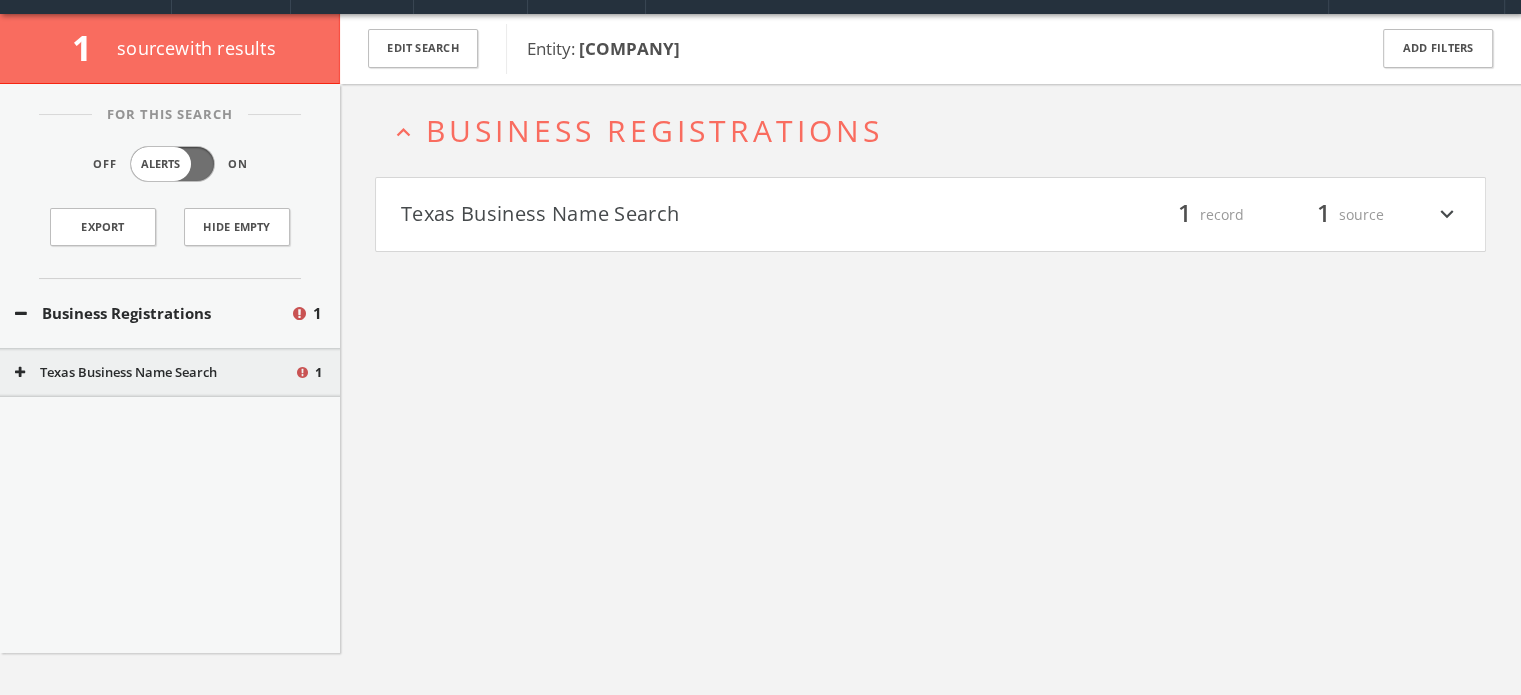 click on "Business Registrations 1" at bounding box center [170, 313] 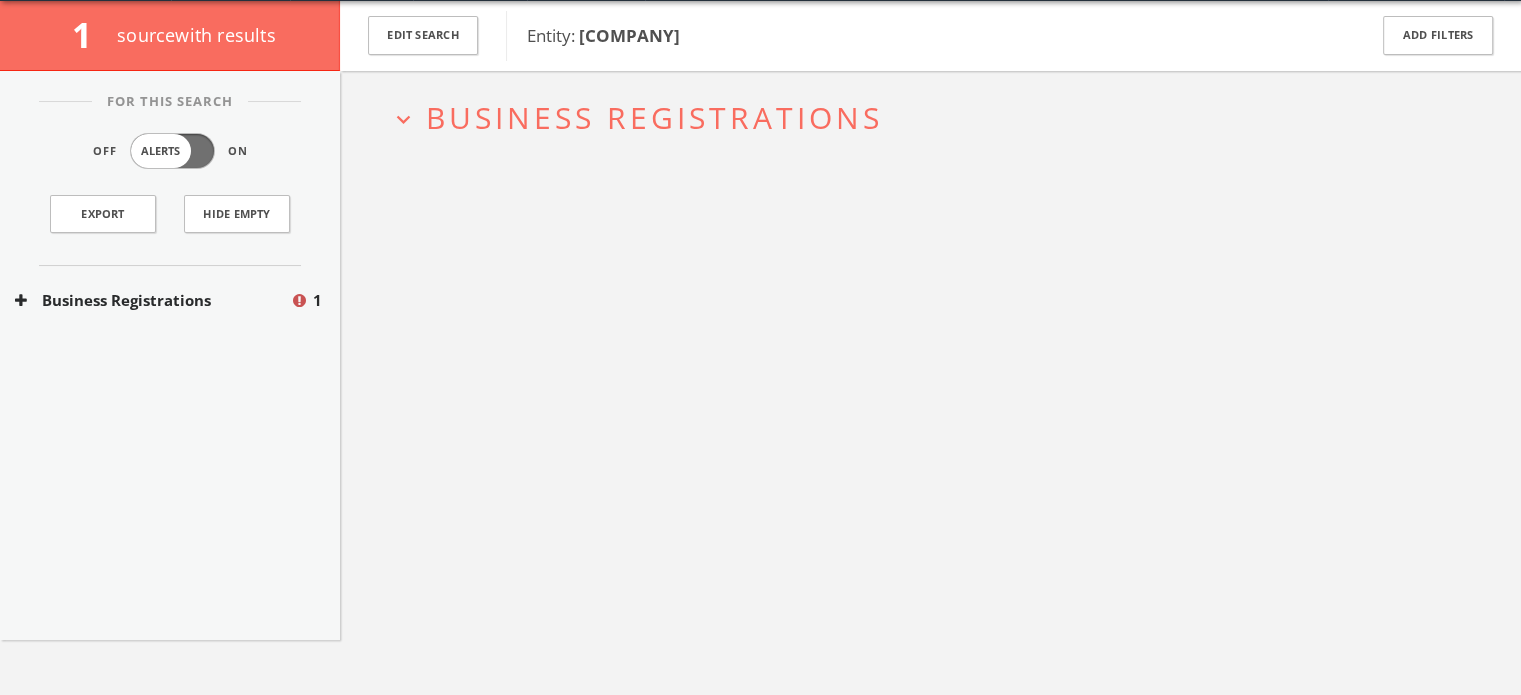click on "Business Registrations" at bounding box center (152, 300) 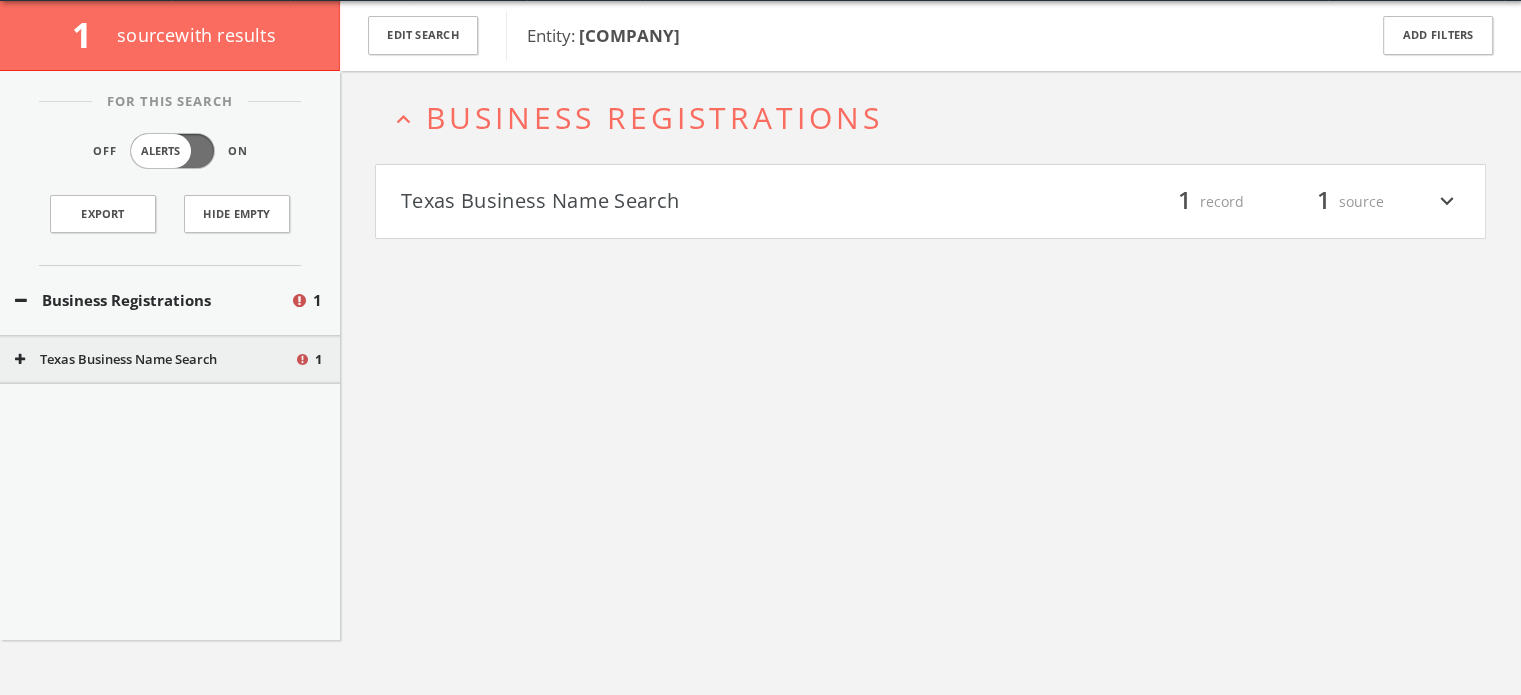 click on "Texas Business Name Search" at bounding box center [154, 360] 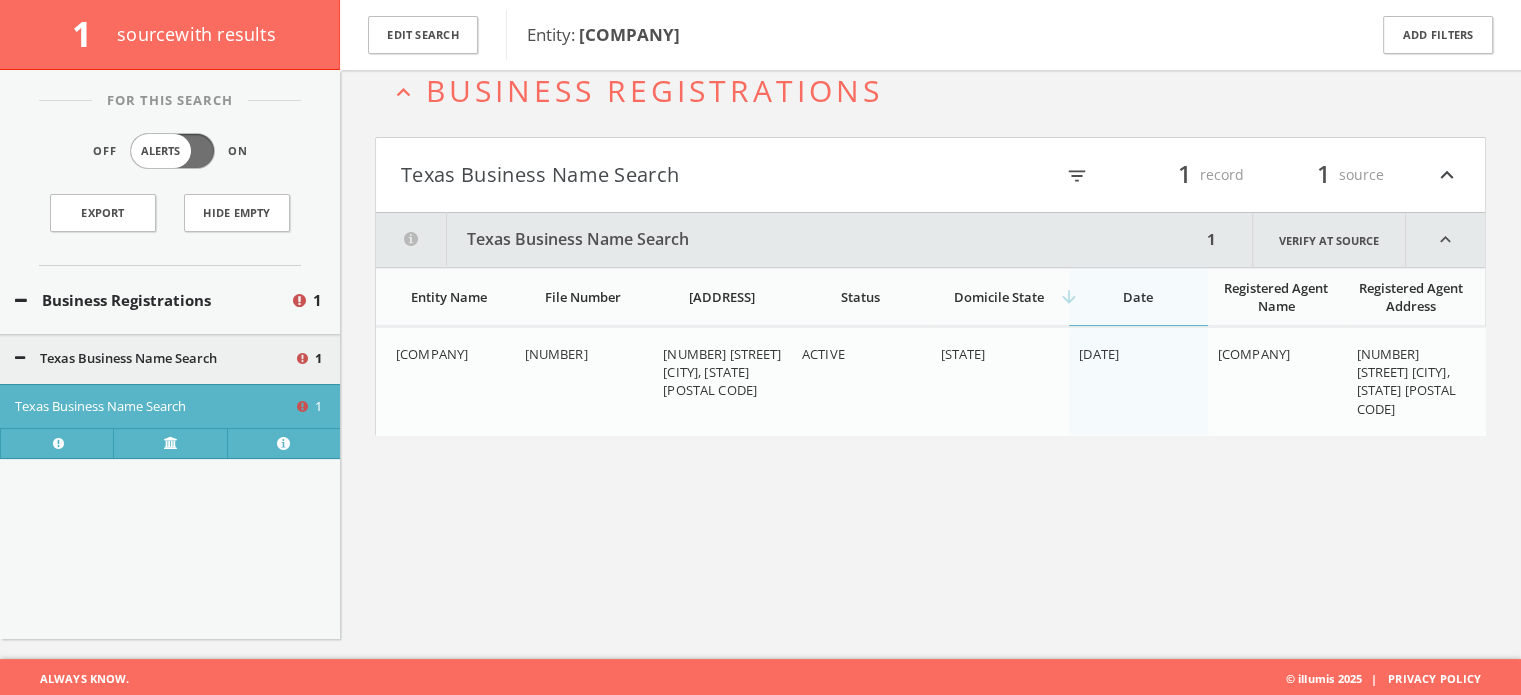 scroll, scrollTop: 13, scrollLeft: 0, axis: vertical 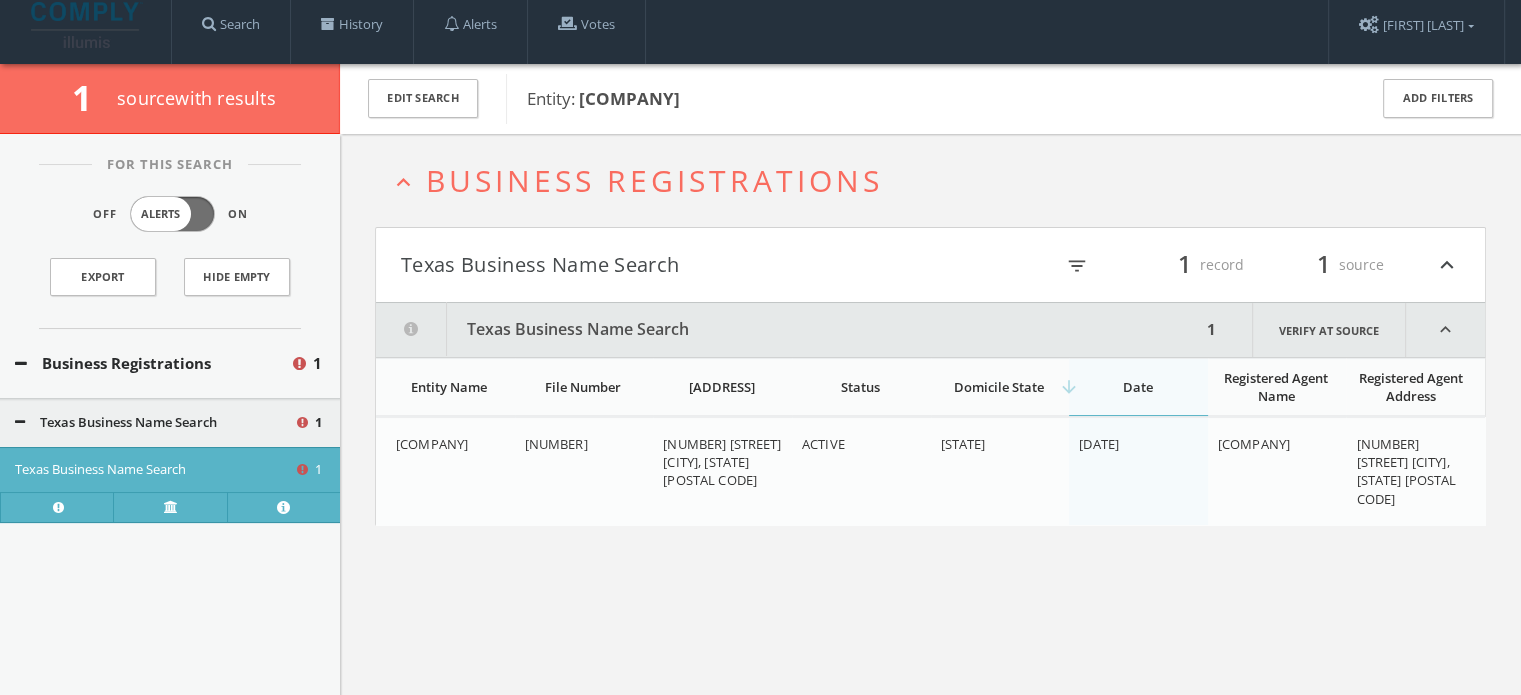 drag, startPoint x: 585, startPoint y: 98, endPoint x: 889, endPoint y: 105, distance: 304.08057 